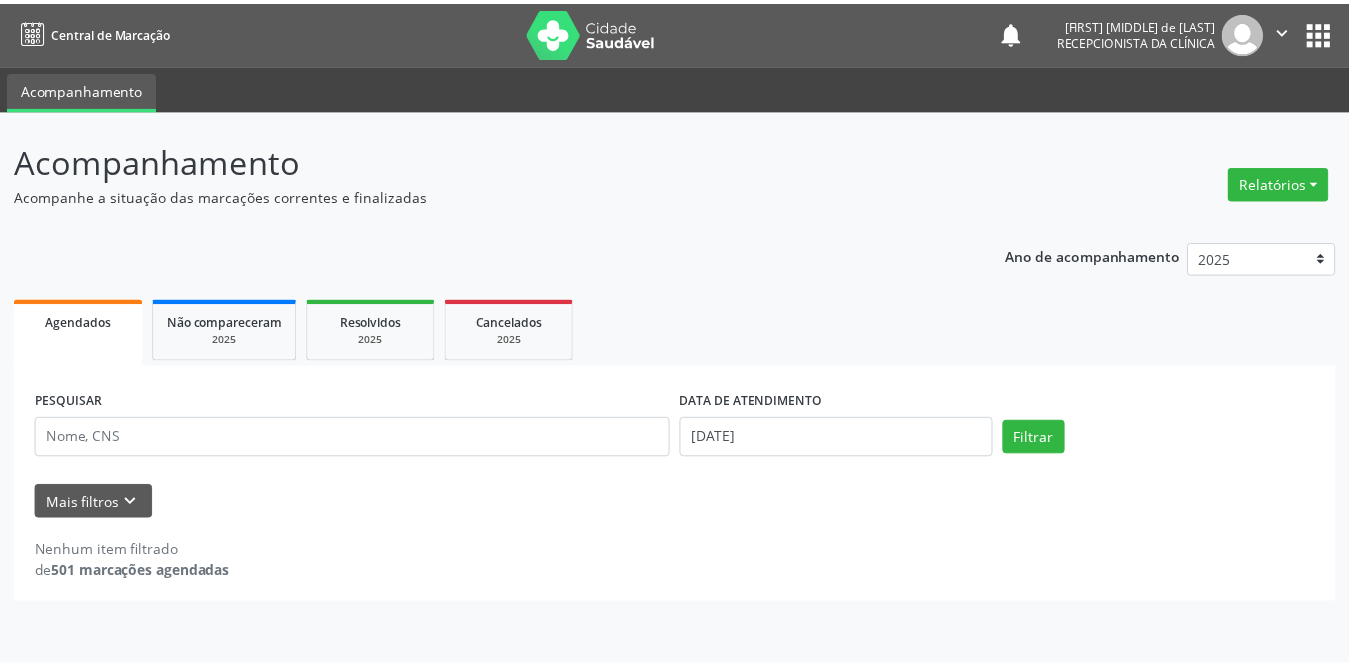 scroll, scrollTop: 0, scrollLeft: 0, axis: both 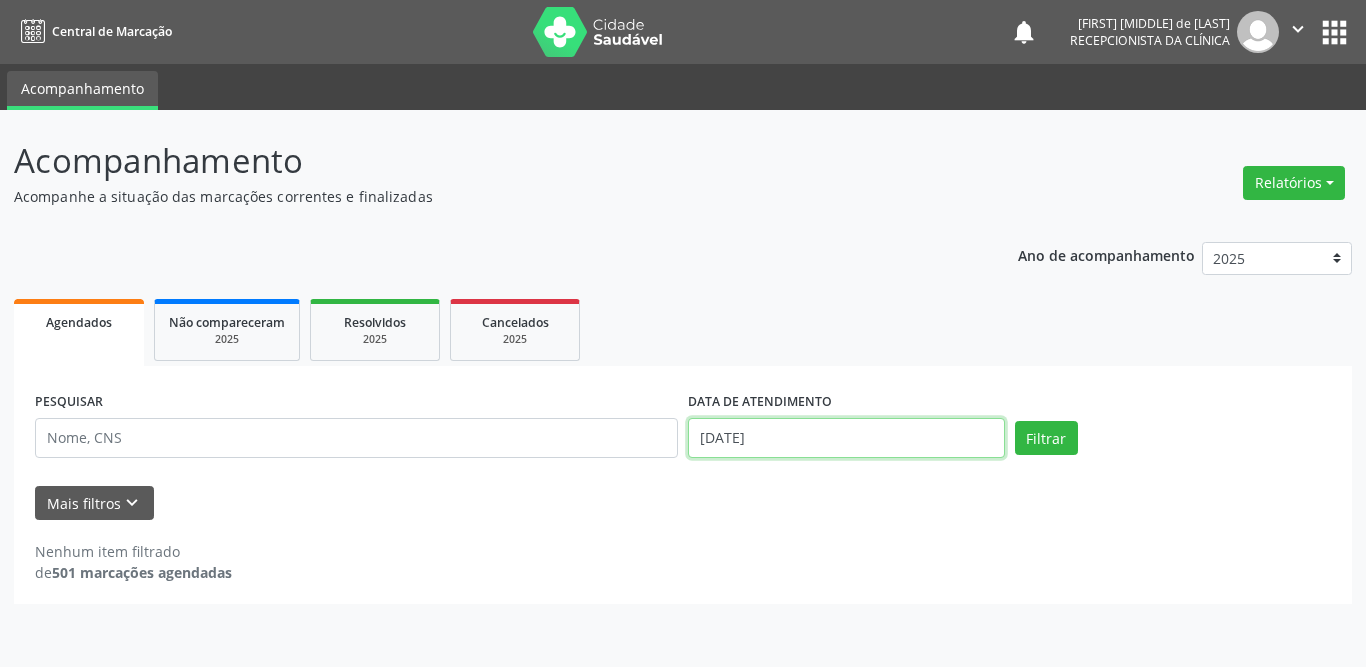 click on "[DATE]" at bounding box center (846, 438) 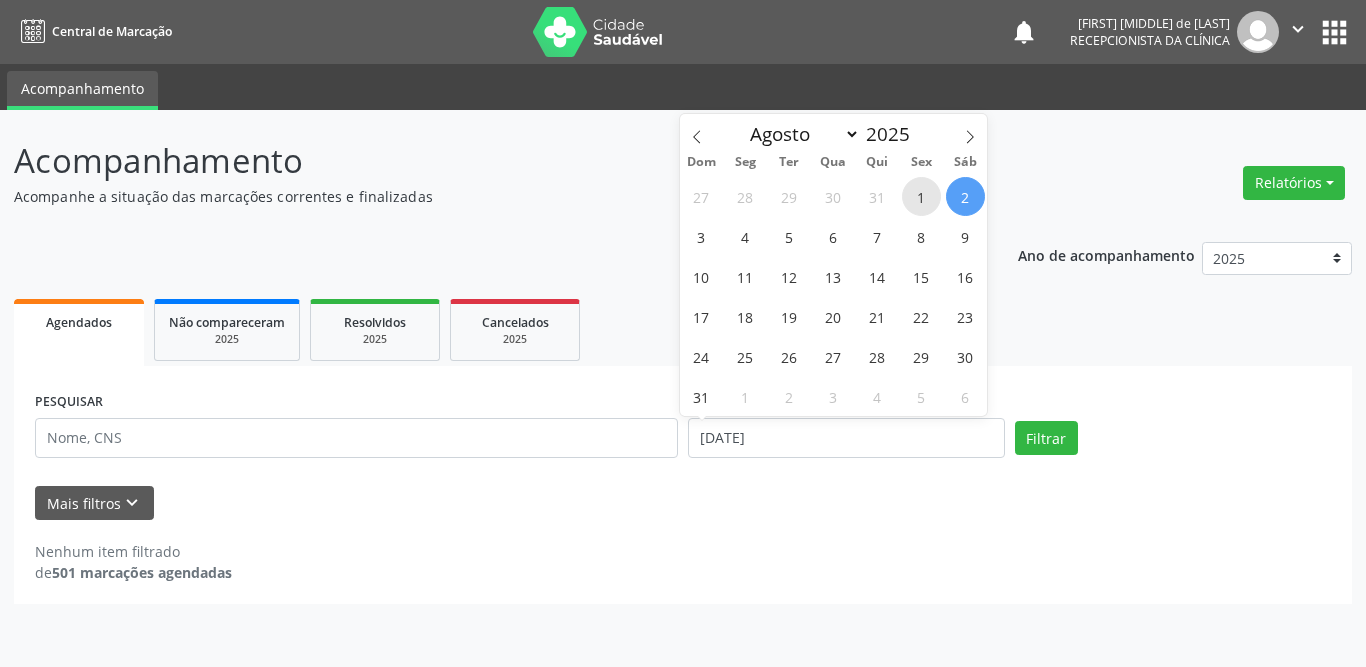 click on "1" at bounding box center (921, 196) 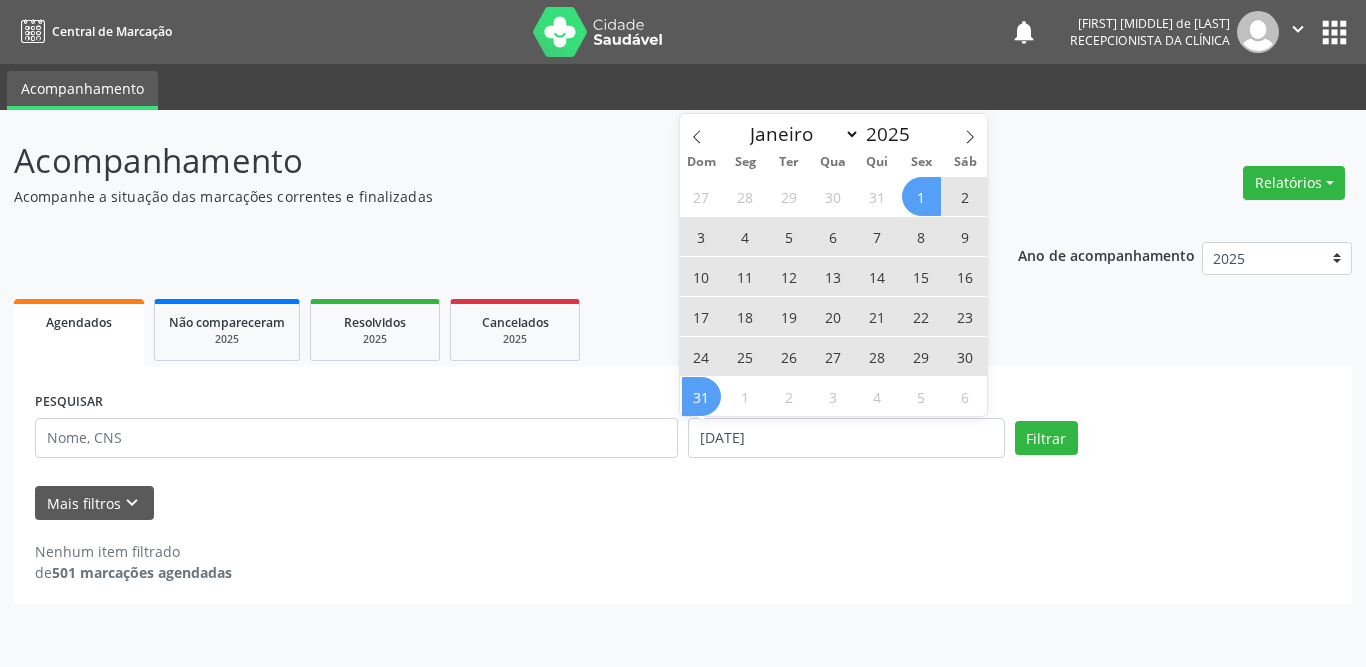 click on "31" at bounding box center (701, 396) 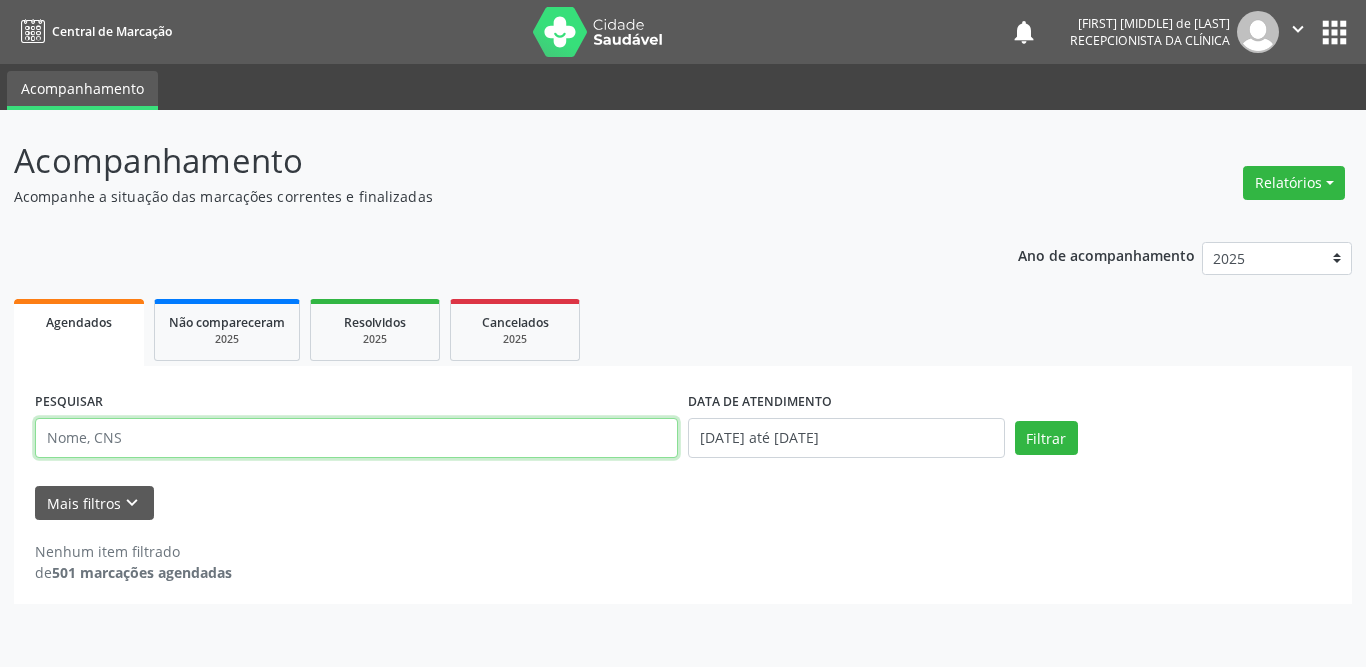click at bounding box center [356, 438] 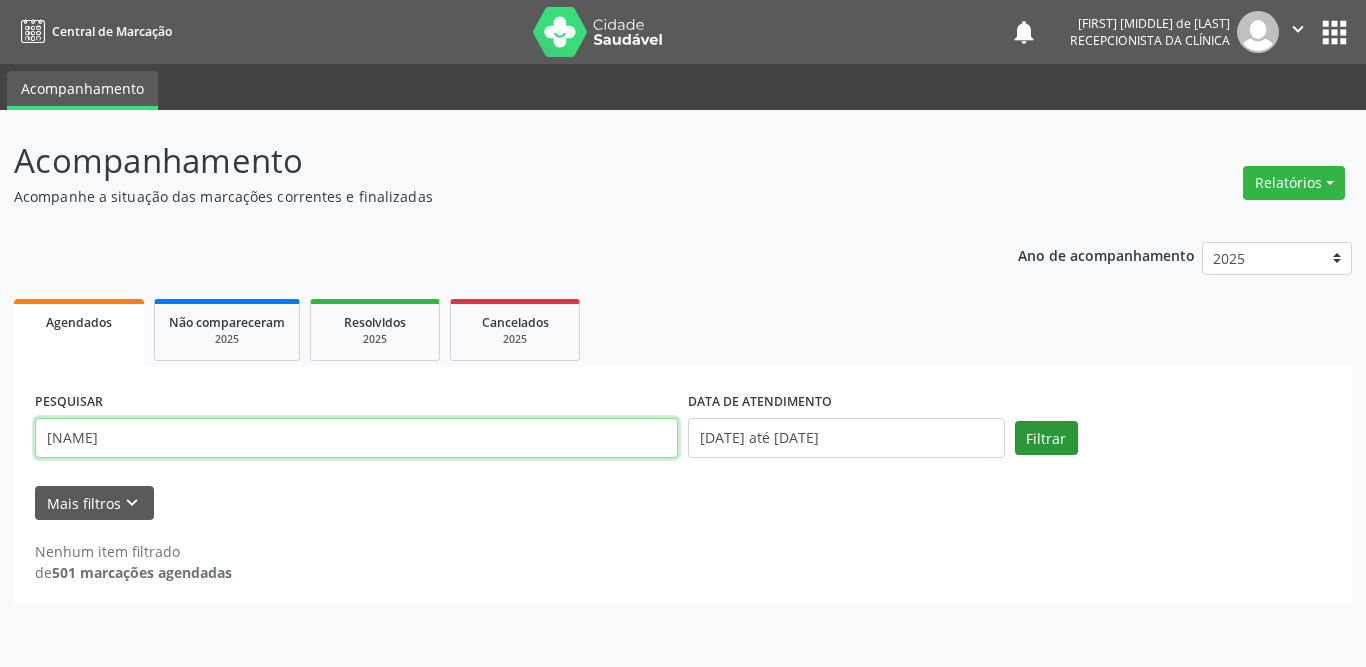 type on "[NAME]" 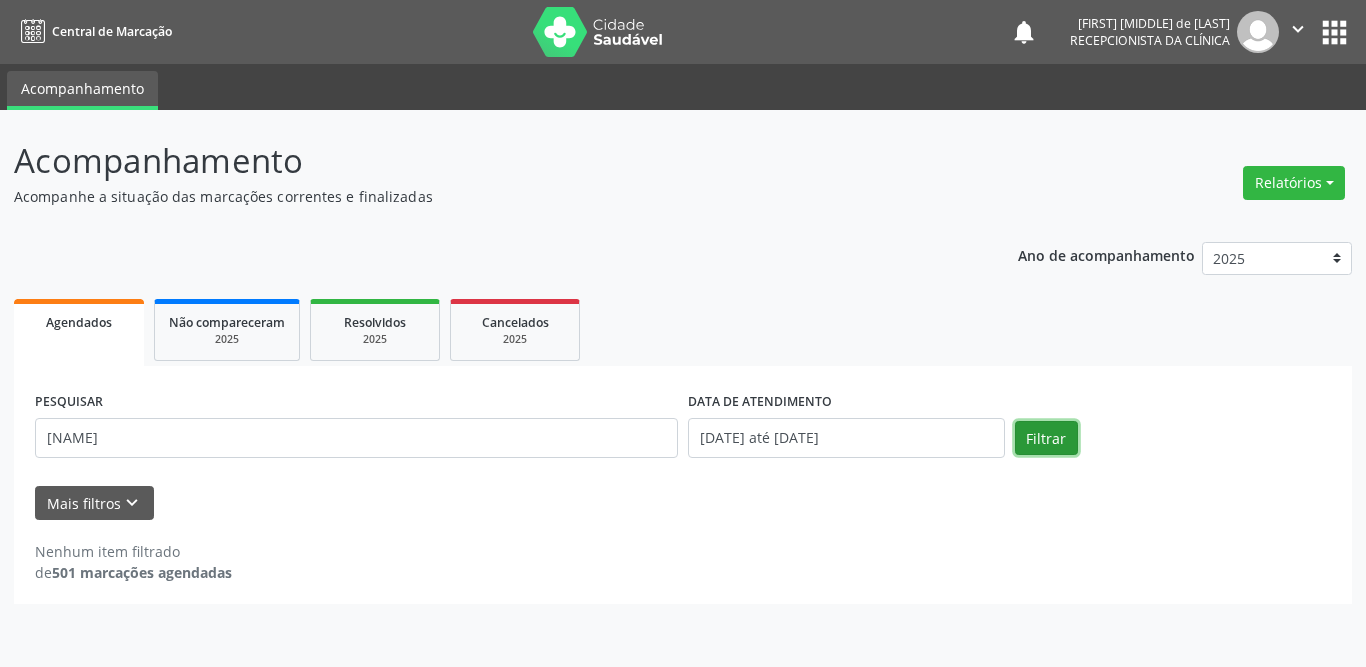 click on "Filtrar" at bounding box center [1046, 438] 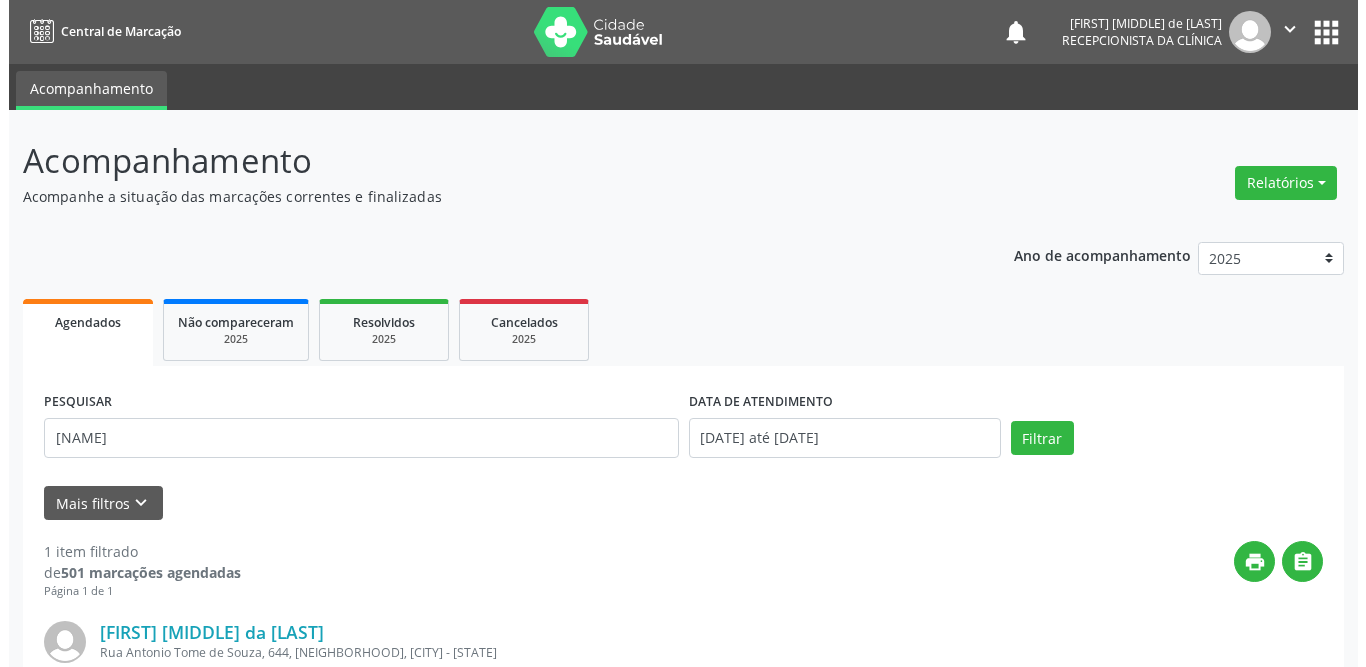 scroll, scrollTop: 200, scrollLeft: 0, axis: vertical 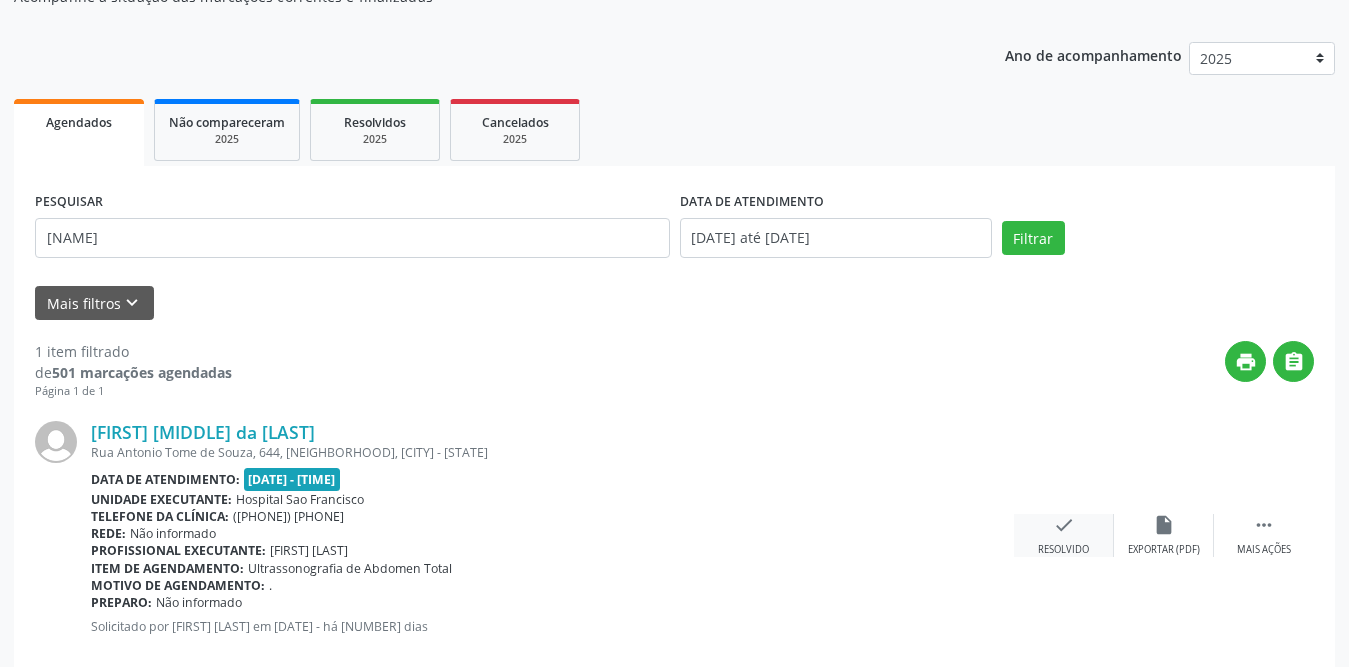 click on "check" at bounding box center (1064, 525) 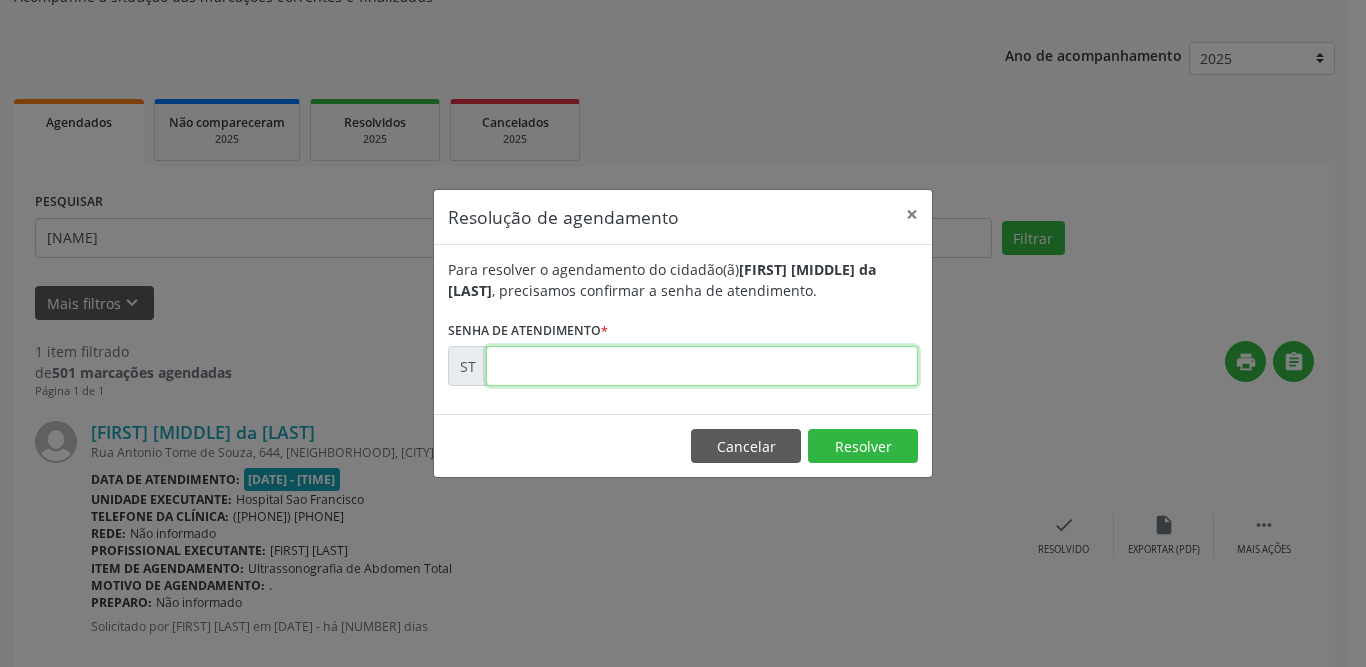 click at bounding box center [702, 366] 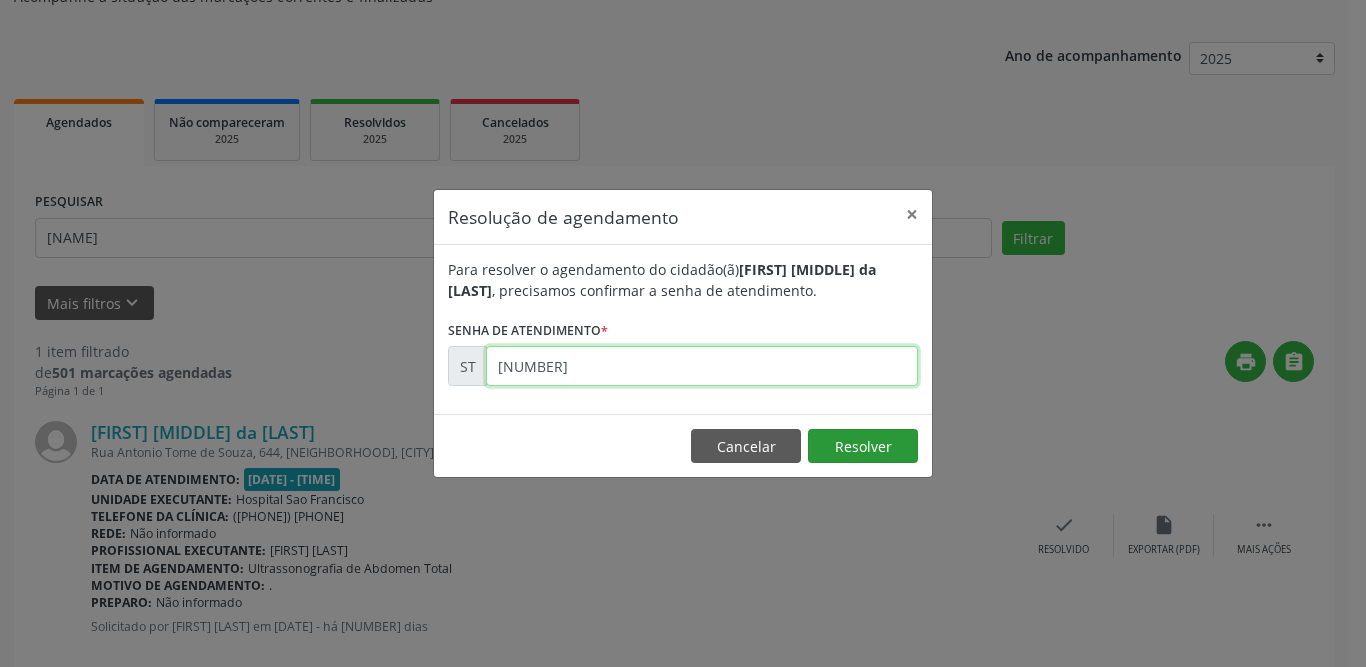 type on "[NUMBER]" 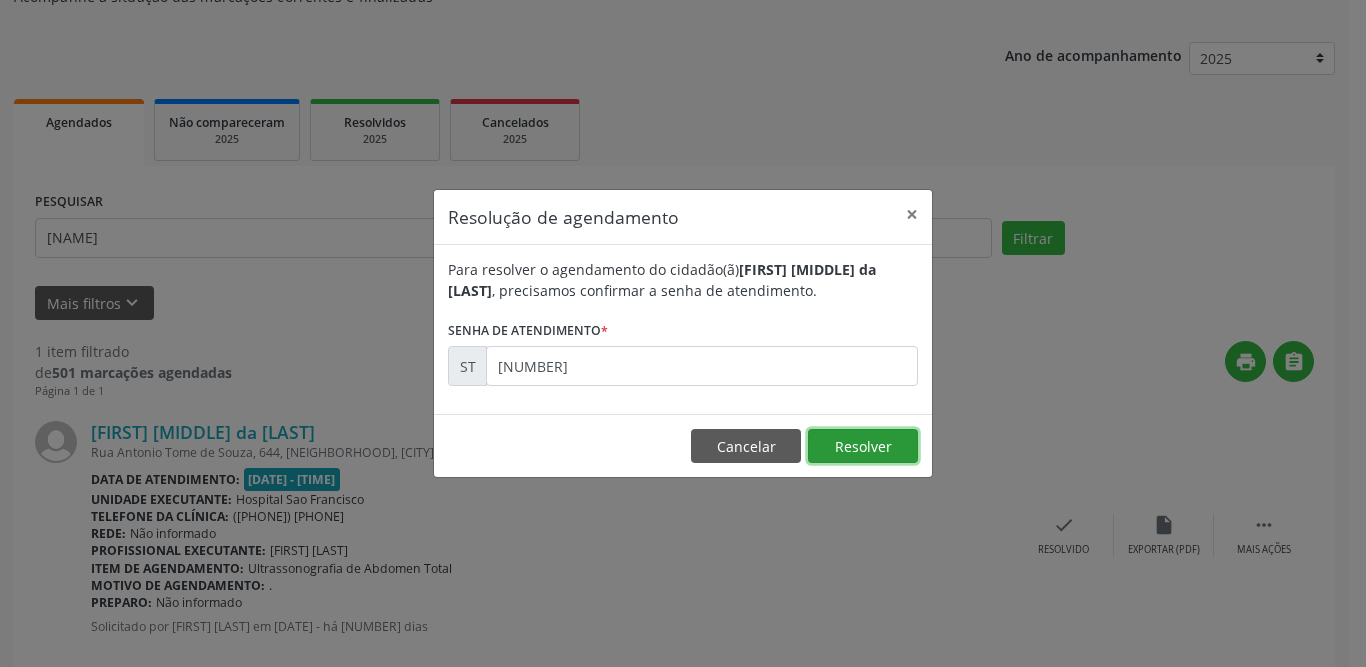 click on "Resolver" at bounding box center (863, 446) 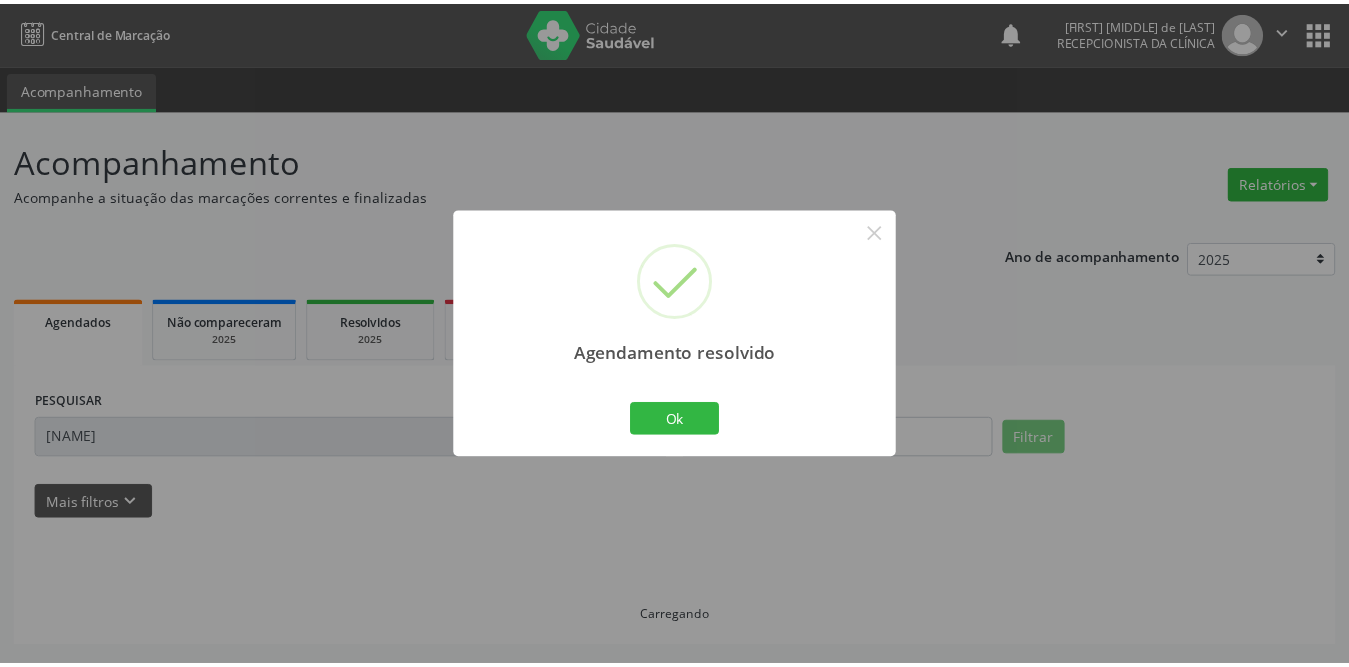 scroll, scrollTop: 0, scrollLeft: 0, axis: both 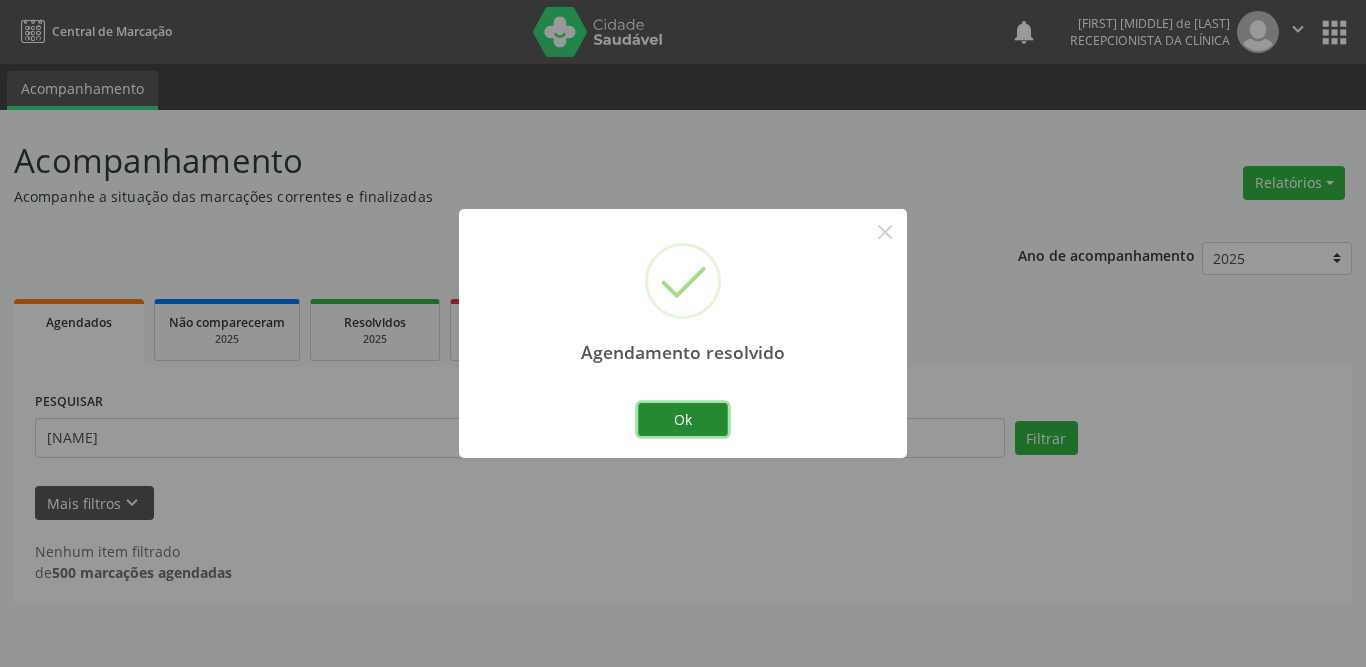 click on "Ok" at bounding box center (683, 420) 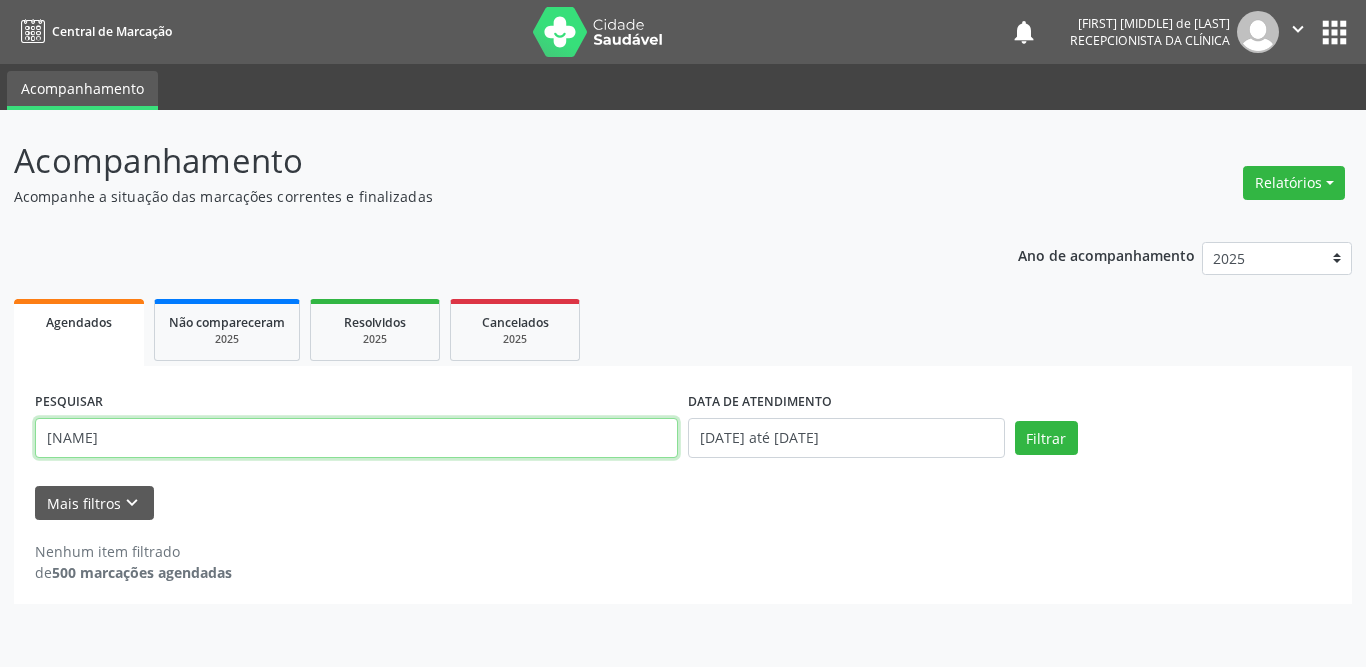 drag, startPoint x: 283, startPoint y: 428, endPoint x: 21, endPoint y: 434, distance: 262.0687 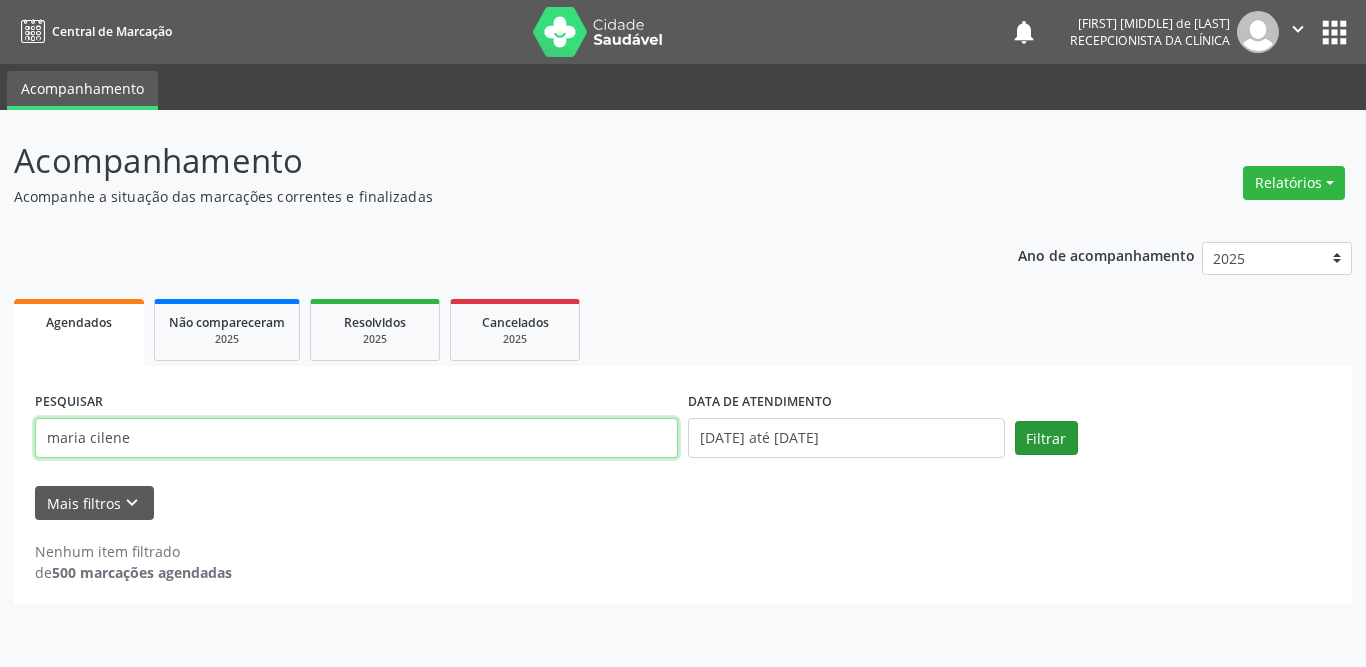 type on "maria cilene" 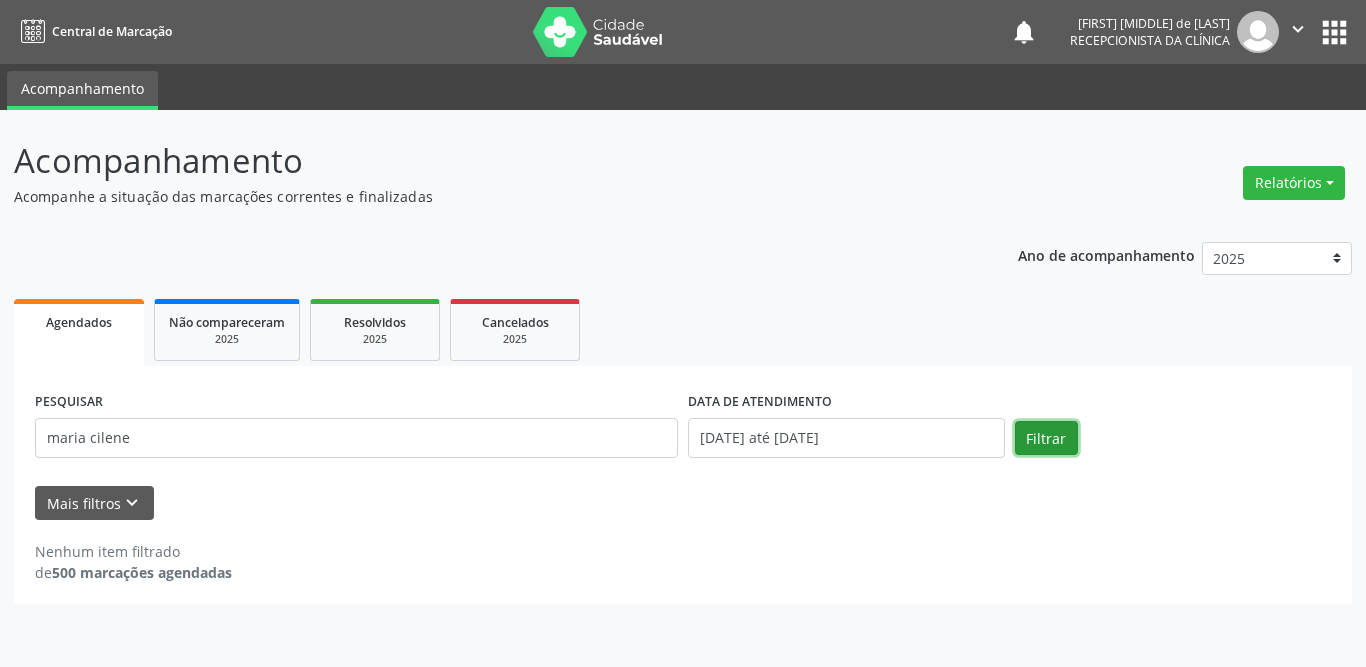 click on "Filtrar" at bounding box center (1046, 438) 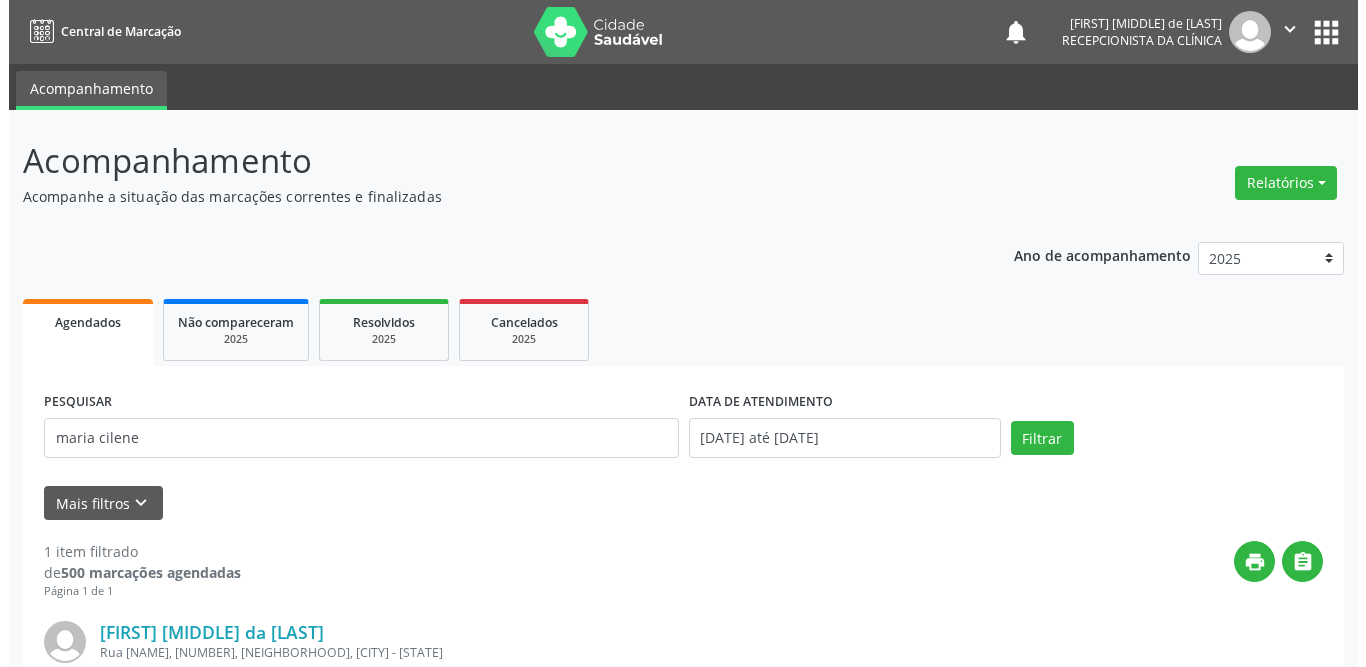 scroll, scrollTop: 238, scrollLeft: 0, axis: vertical 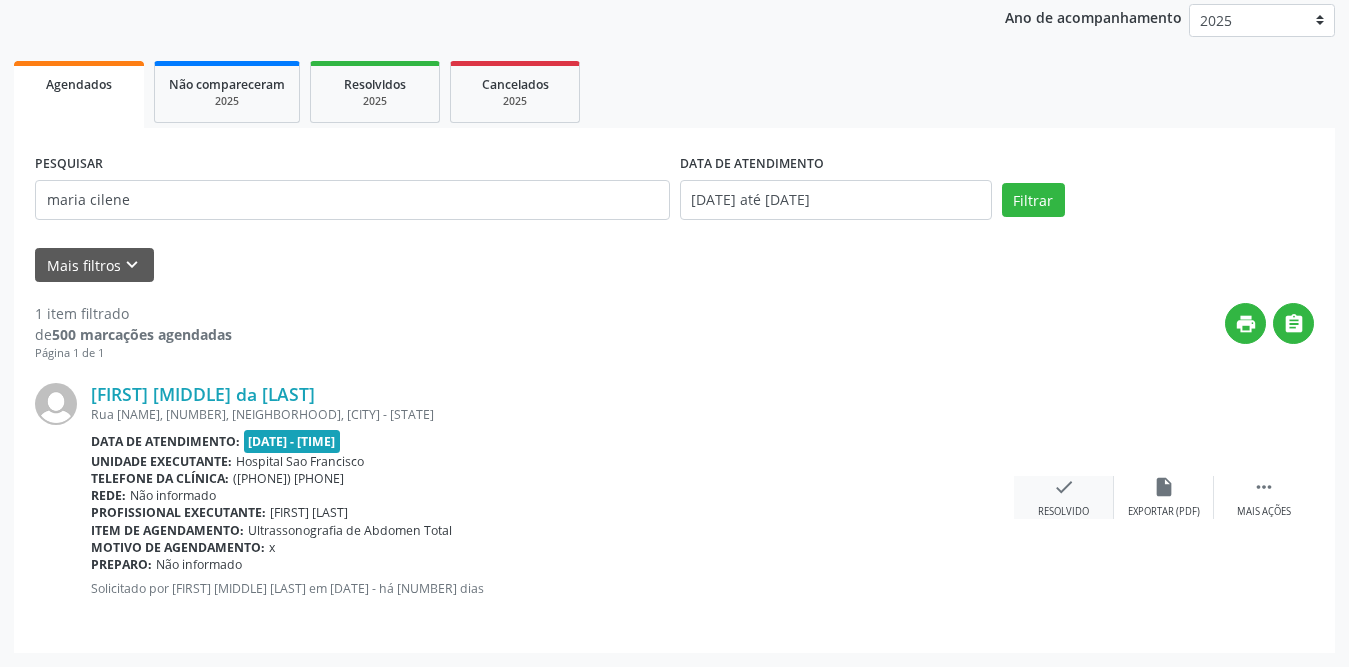 click on "check" at bounding box center [1064, 487] 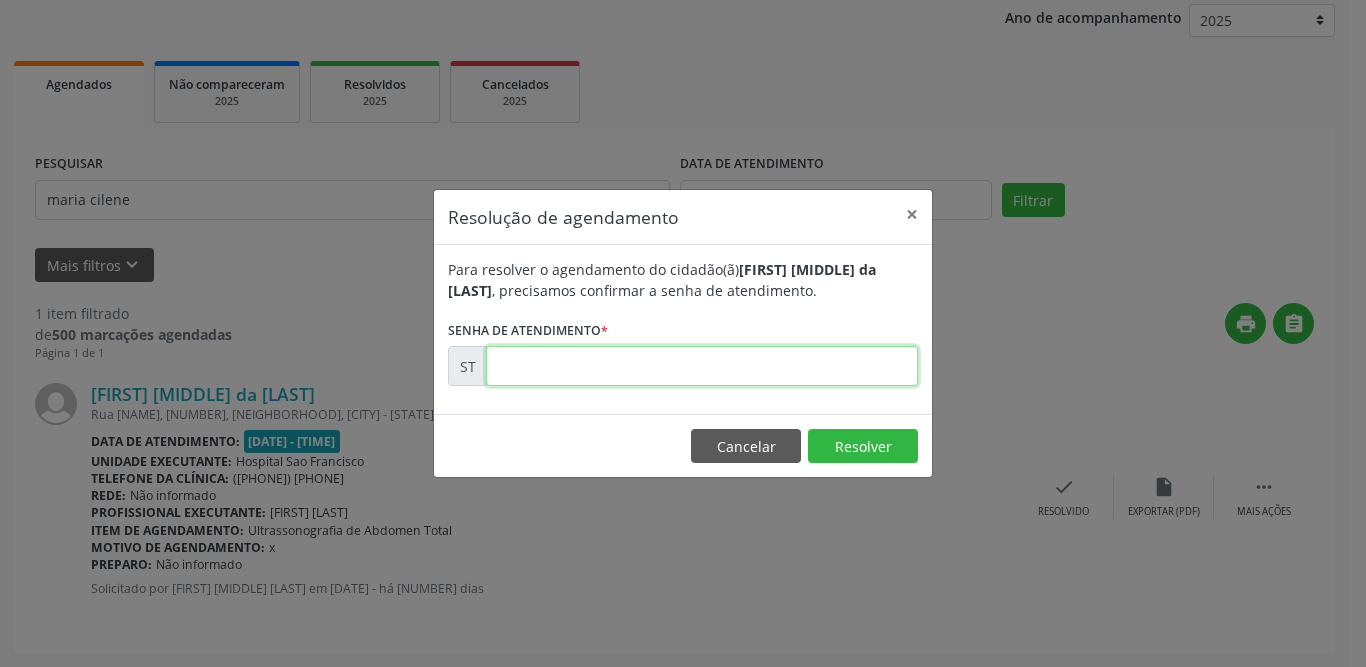 click at bounding box center [702, 366] 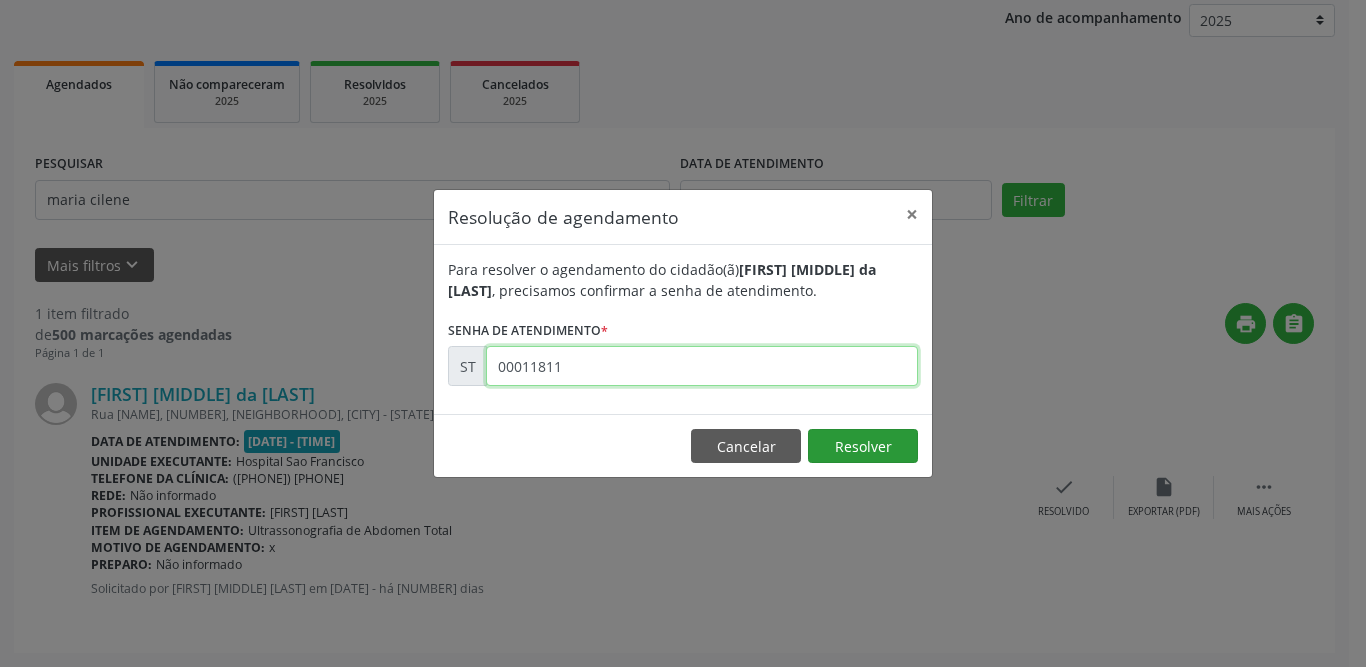 type on "00011811" 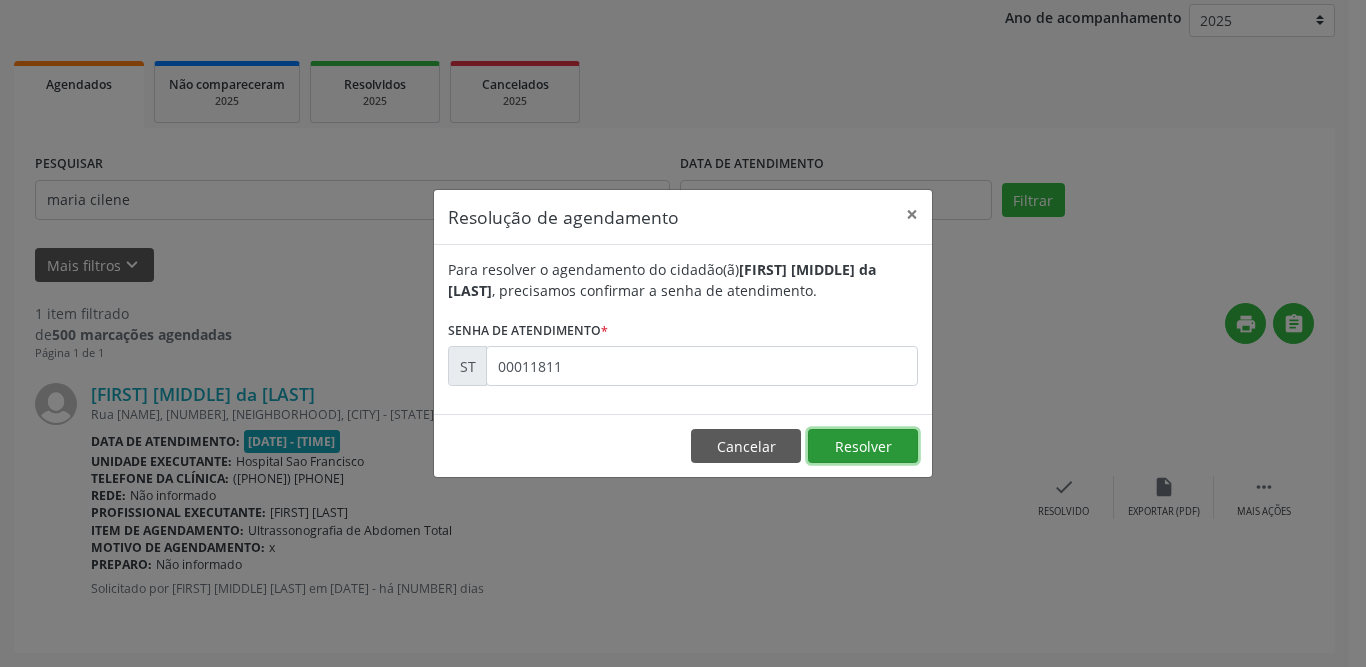 click on "Resolver" at bounding box center (863, 446) 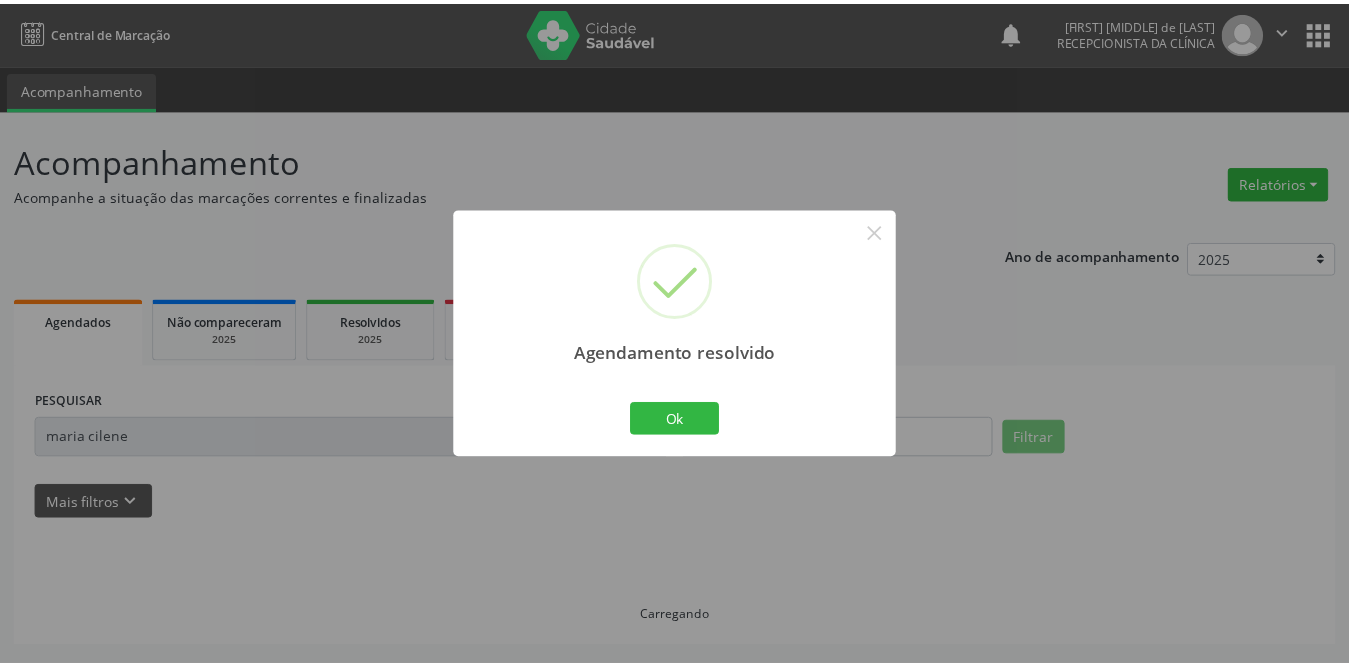 scroll, scrollTop: 0, scrollLeft: 0, axis: both 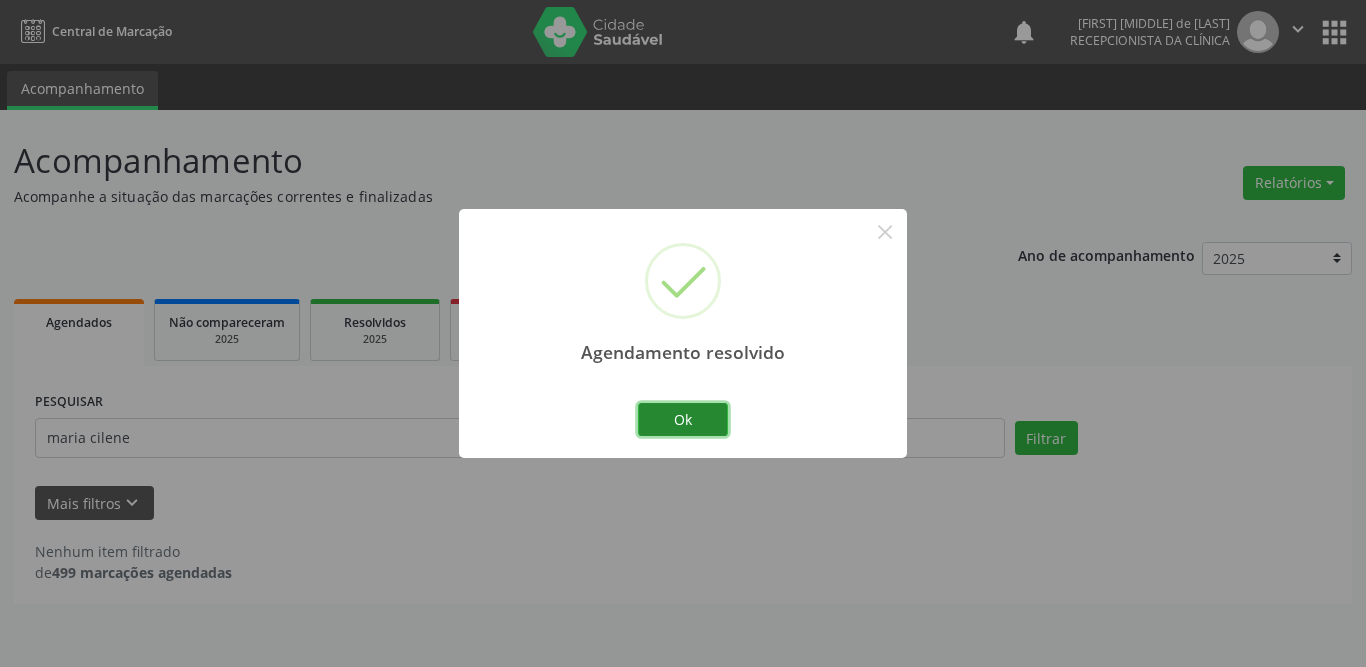 click on "Ok" at bounding box center (683, 420) 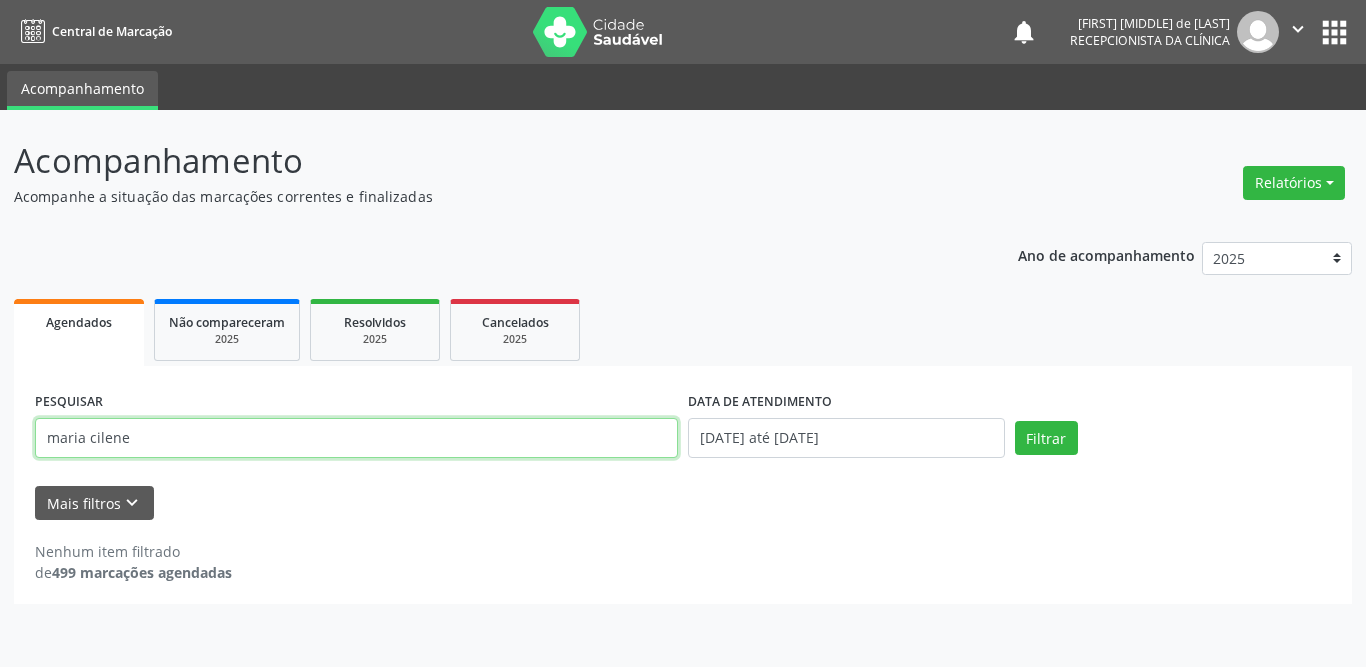 drag, startPoint x: 145, startPoint y: 433, endPoint x: 20, endPoint y: 439, distance: 125.14392 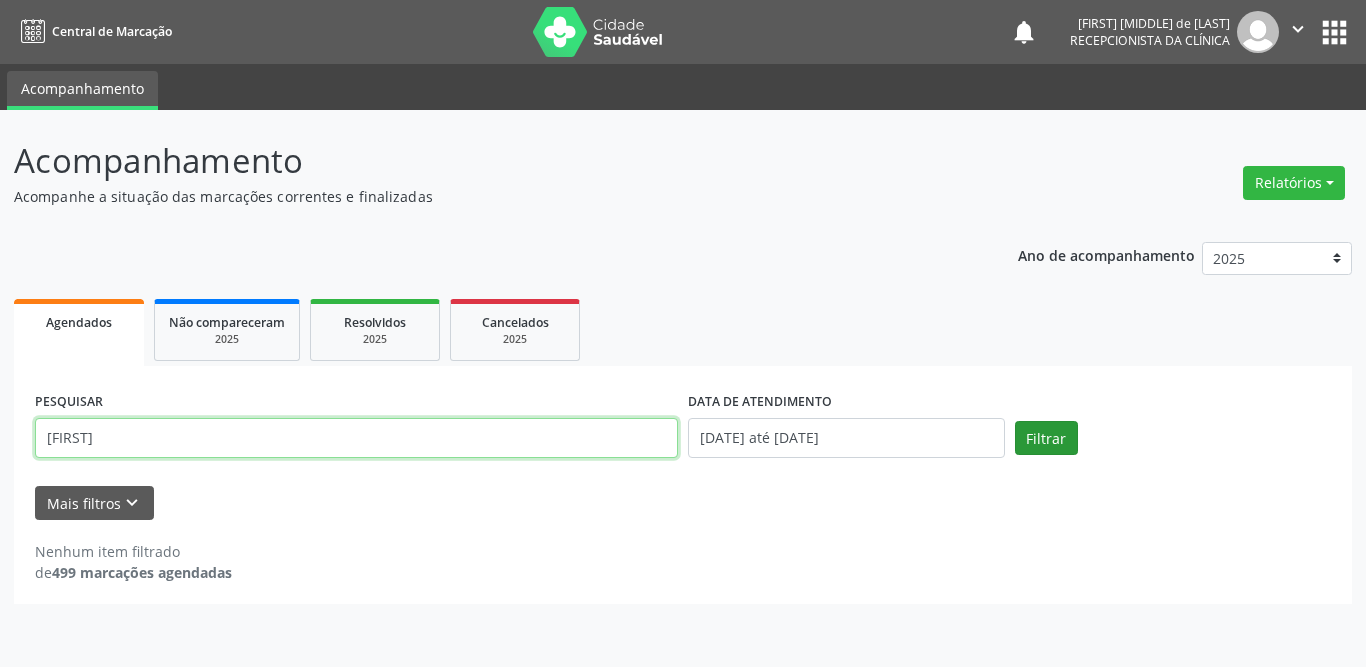 type on "[FIRST]" 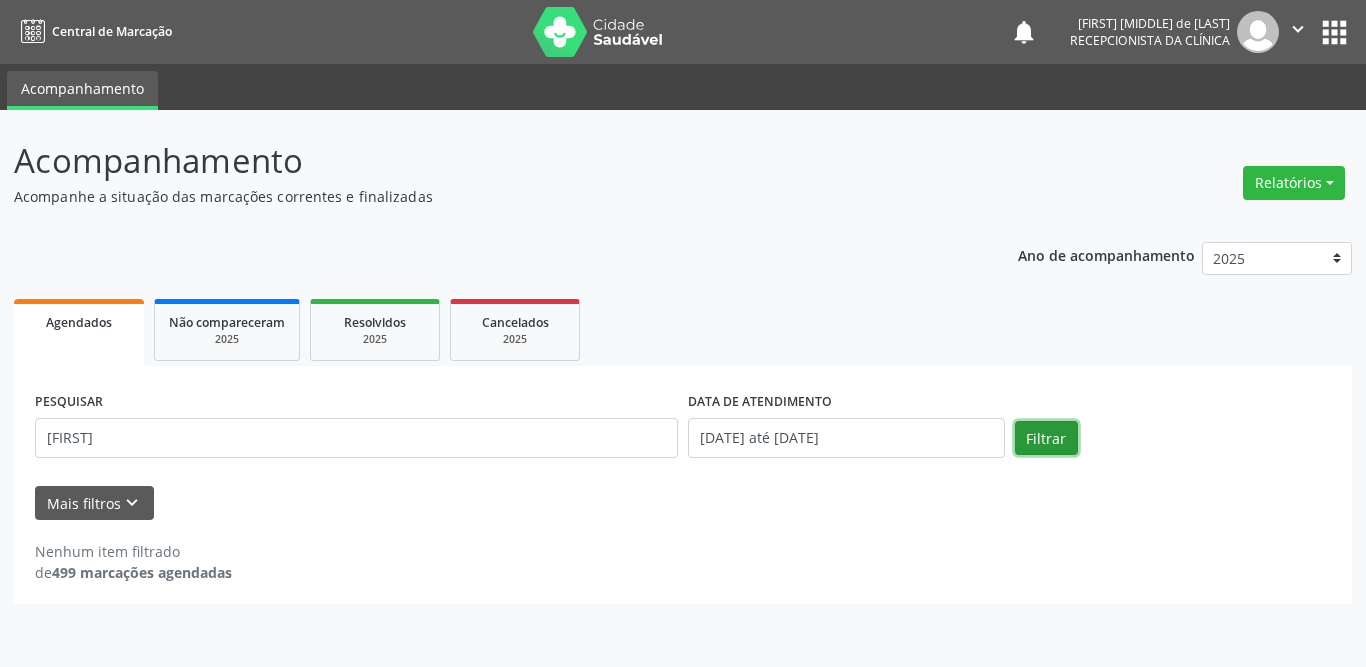 click on "Filtrar" at bounding box center (1046, 438) 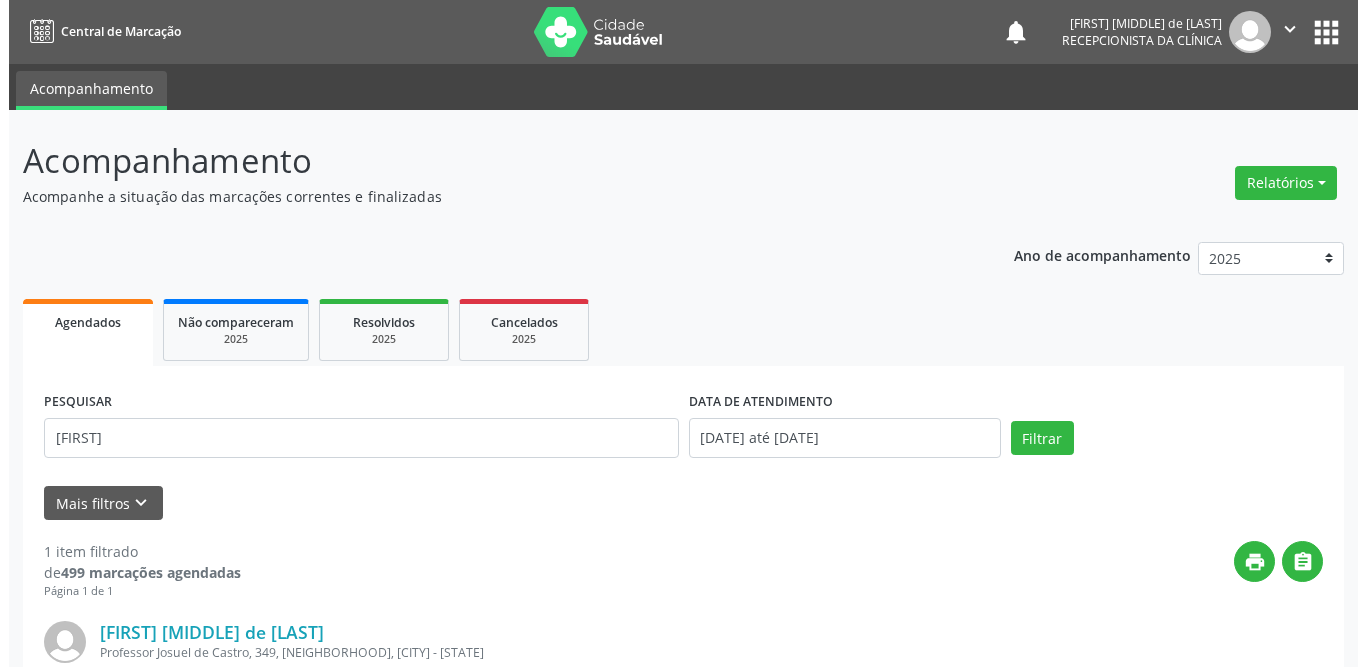 scroll, scrollTop: 238, scrollLeft: 0, axis: vertical 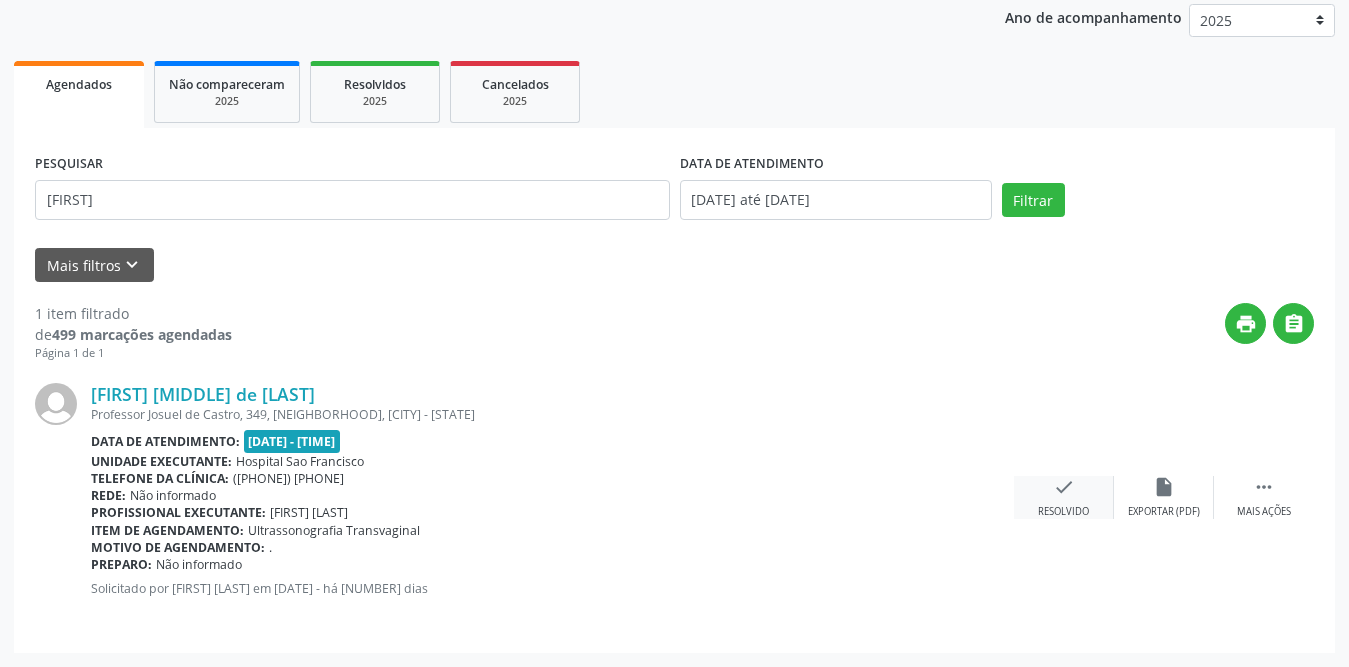 click on "check
Resolvido" at bounding box center [1064, 497] 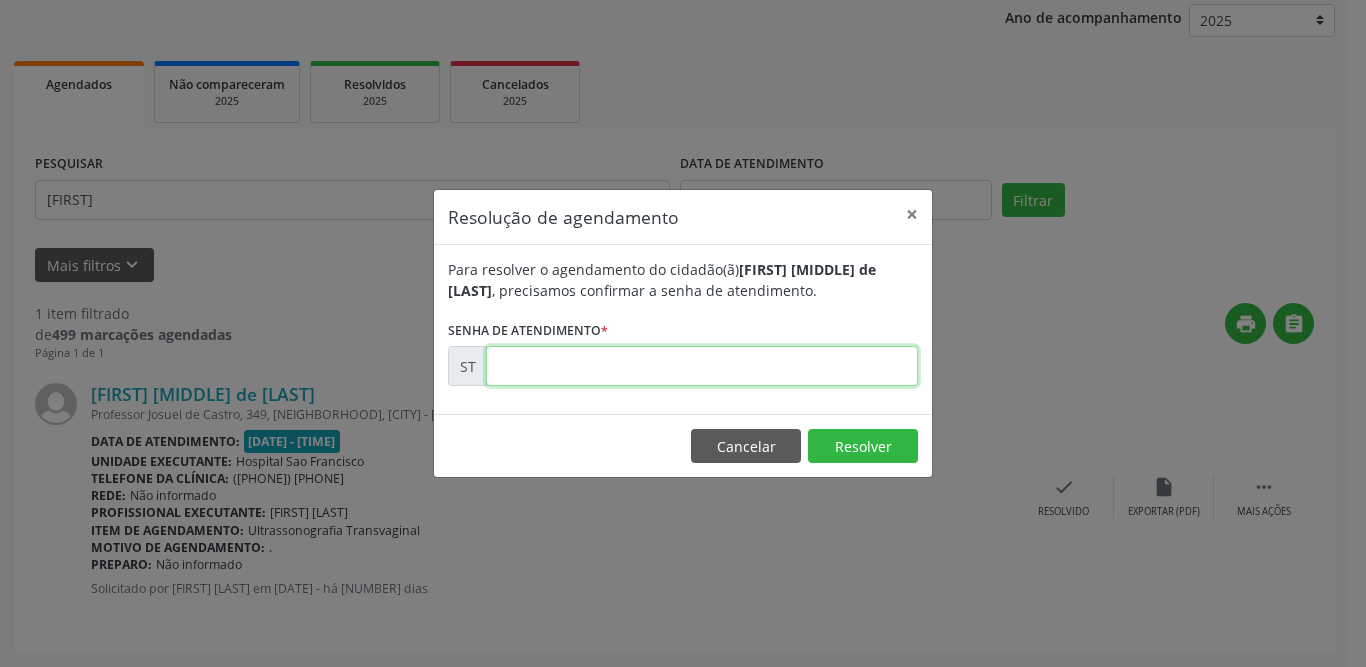 click at bounding box center (702, 366) 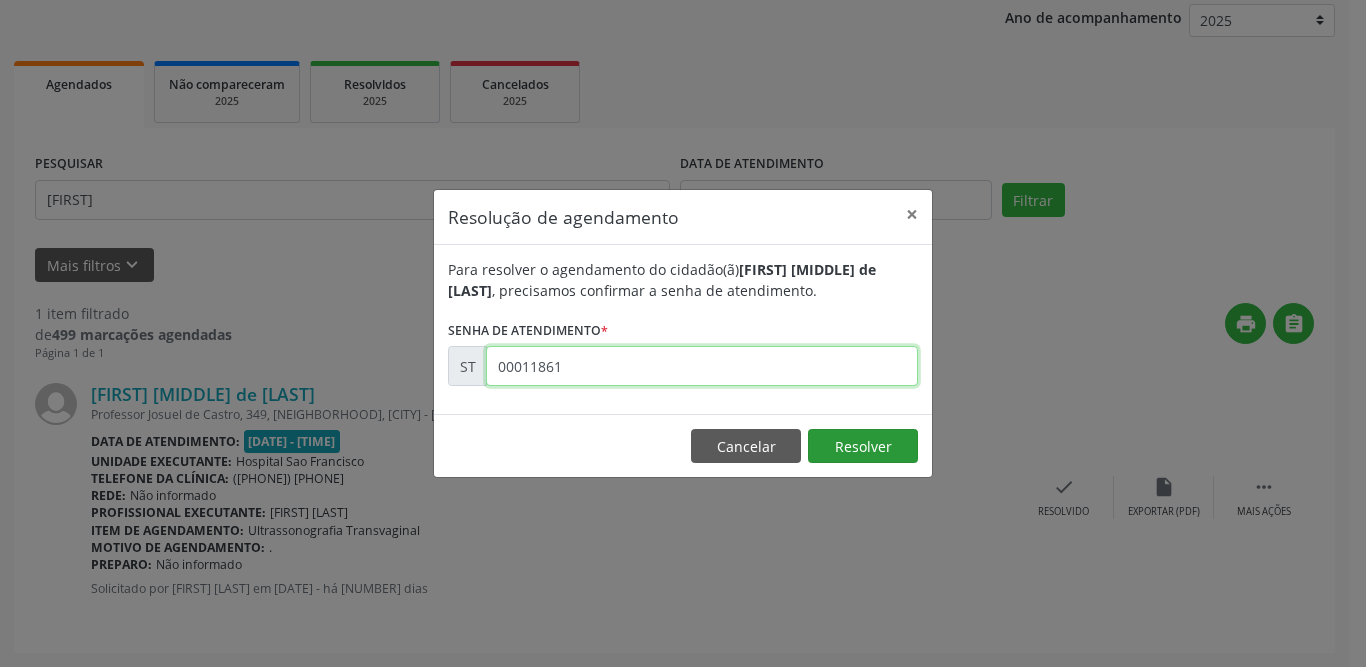 type on "00011861" 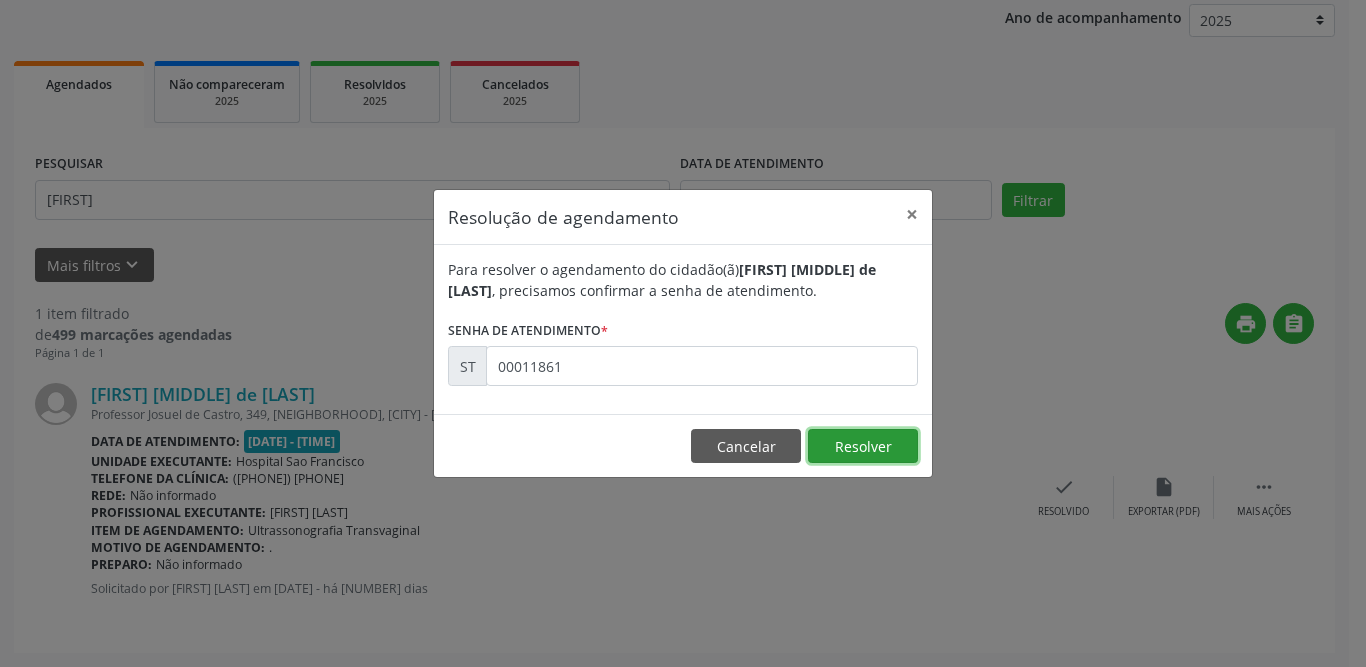 click on "Resolver" at bounding box center [863, 446] 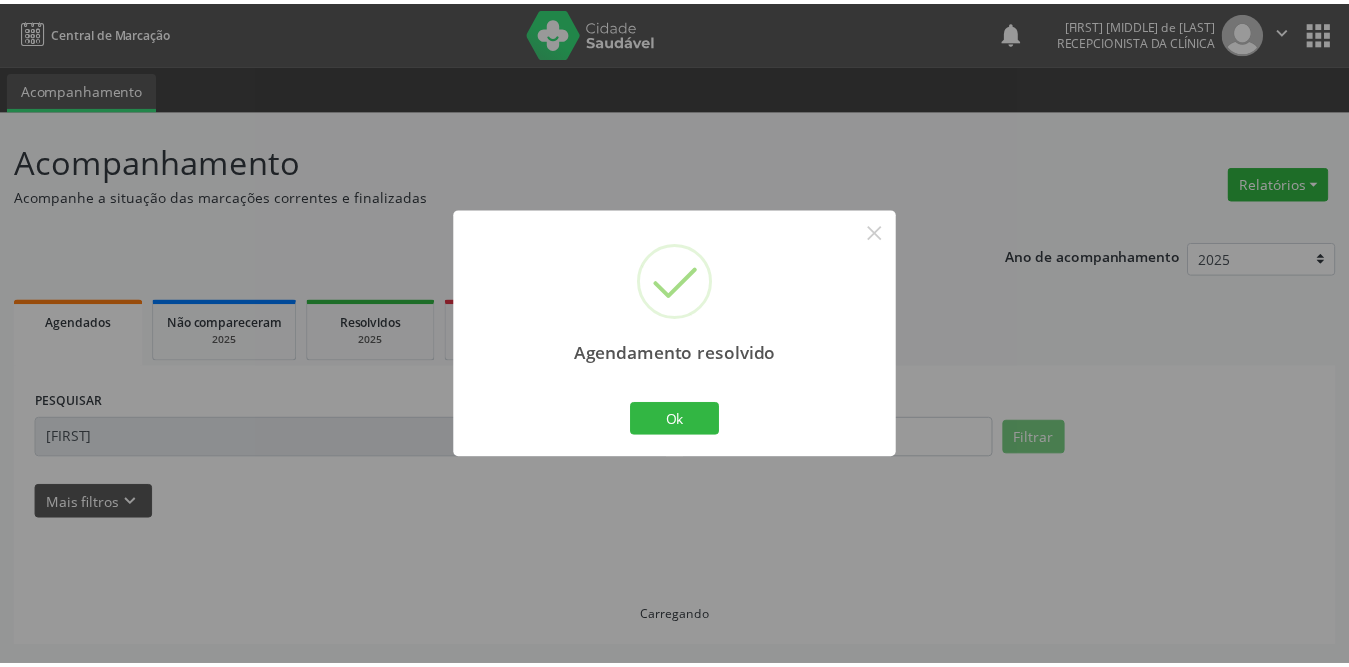 scroll, scrollTop: 0, scrollLeft: 0, axis: both 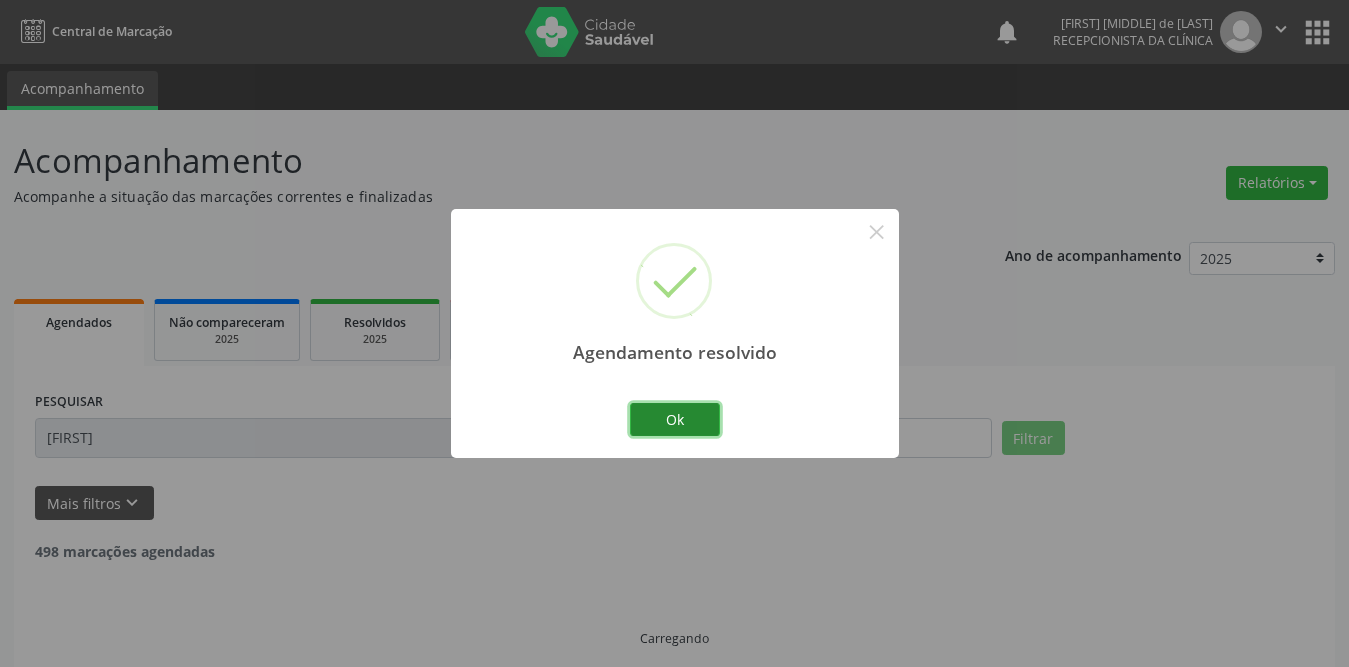 click on "Ok" at bounding box center (675, 420) 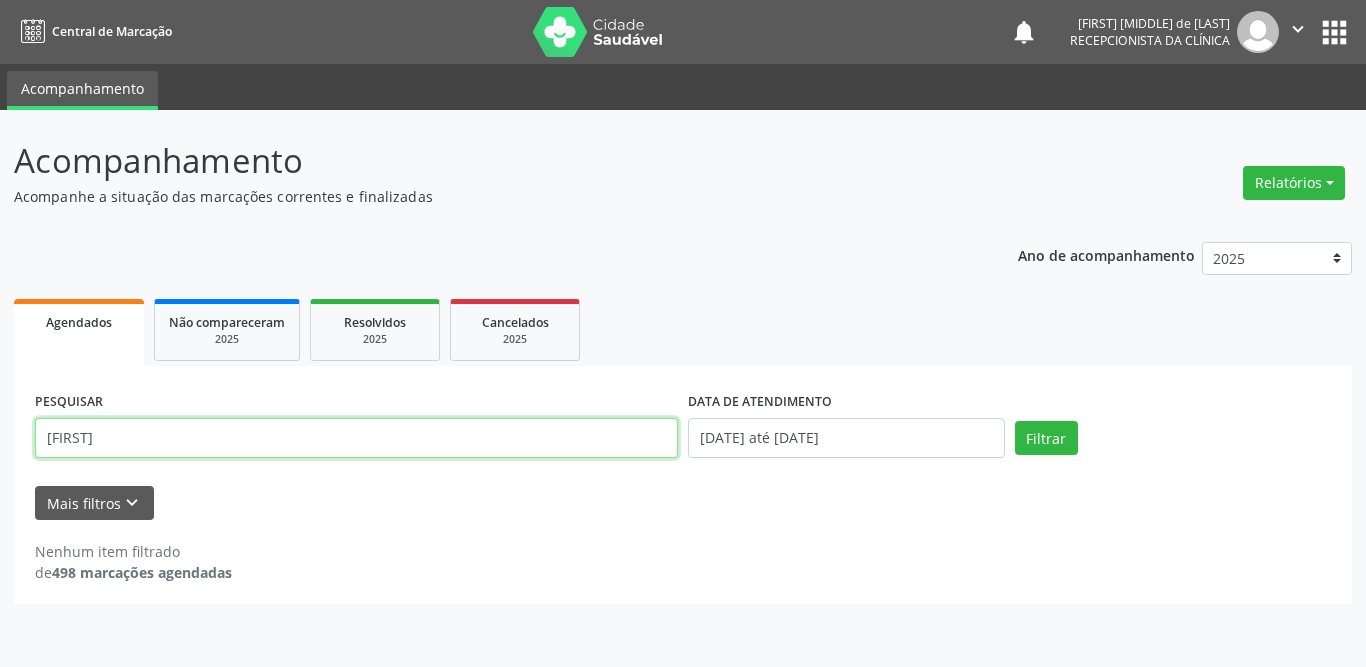 drag, startPoint x: 307, startPoint y: 428, endPoint x: 0, endPoint y: 407, distance: 307.7174 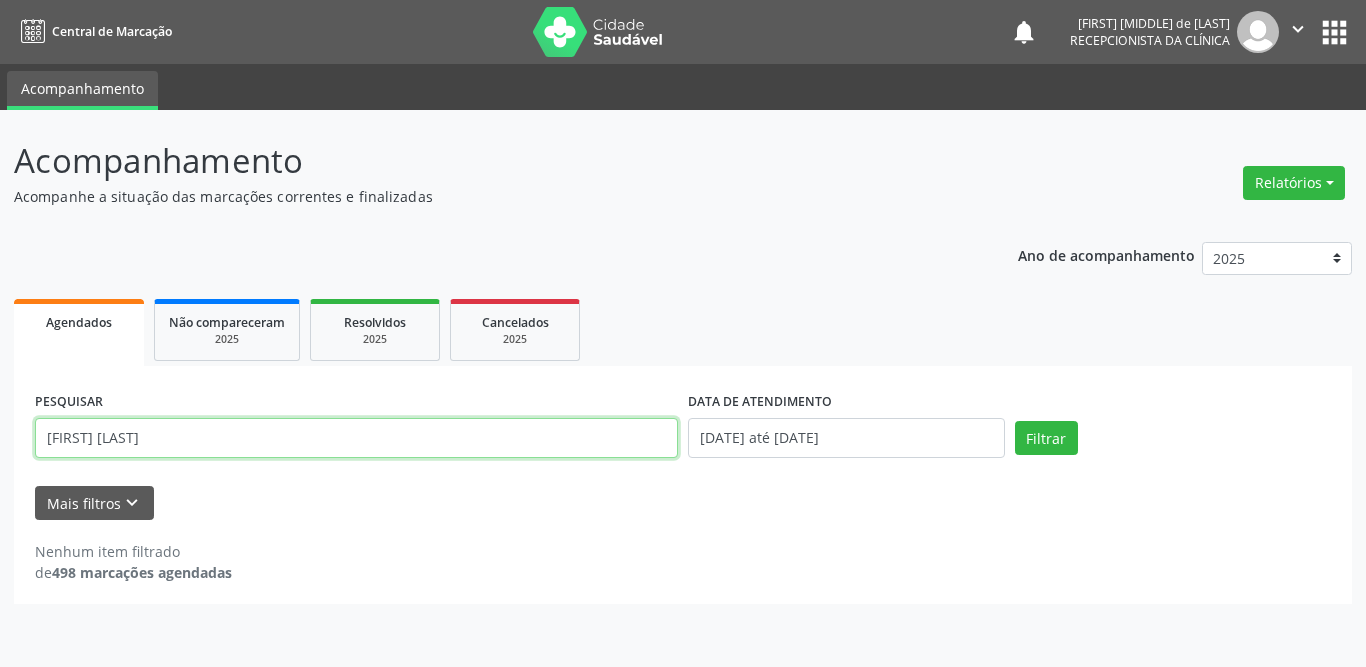 type on "[FIRST] [LAST]" 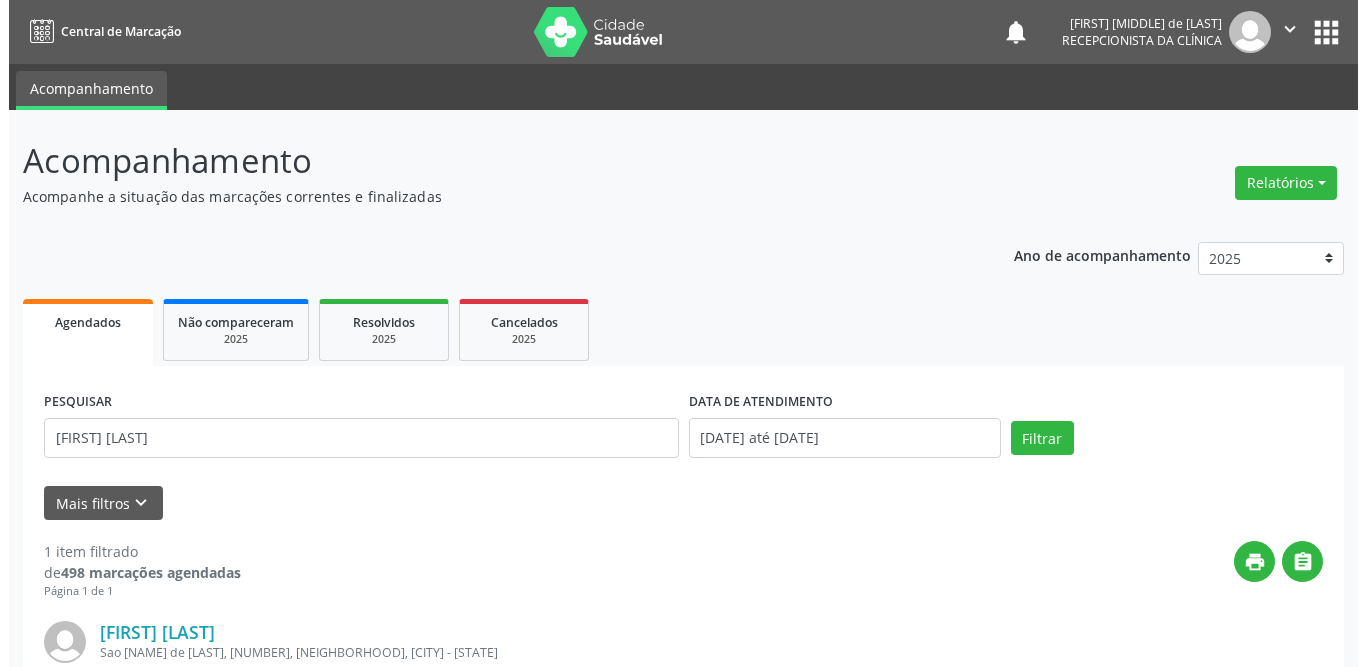 scroll, scrollTop: 238, scrollLeft: 0, axis: vertical 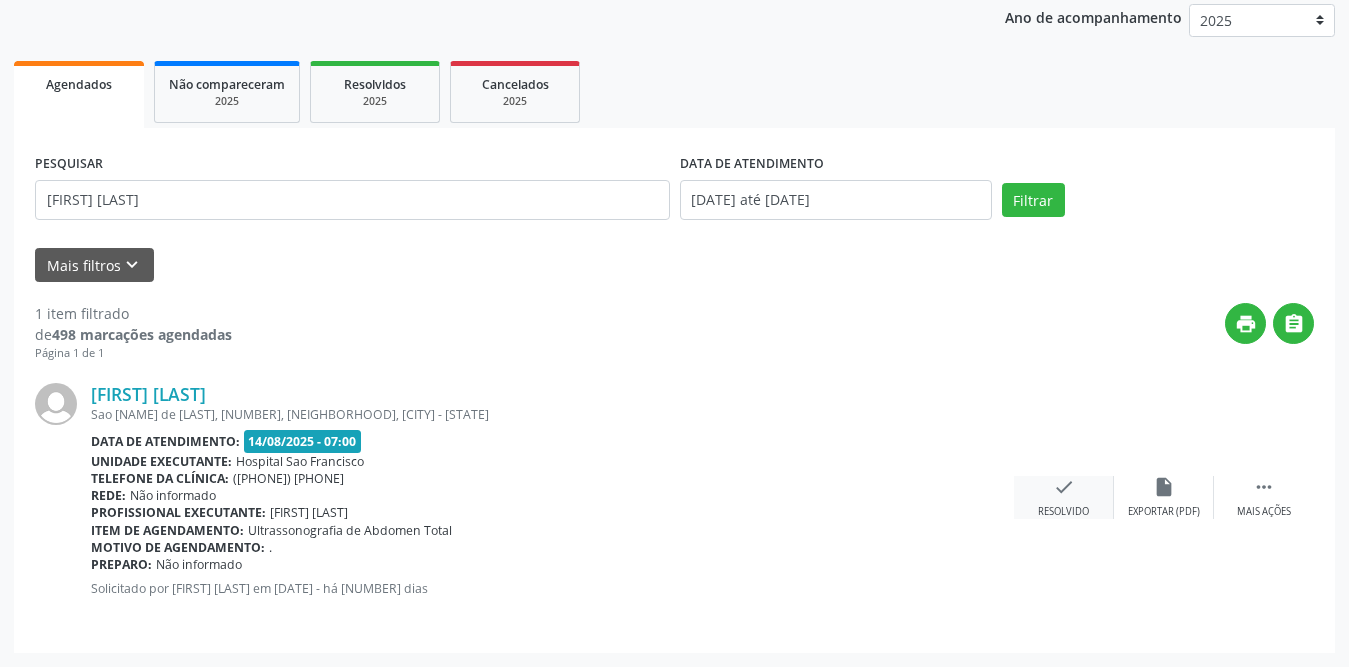 click on "check
Resolvido" at bounding box center (1064, 497) 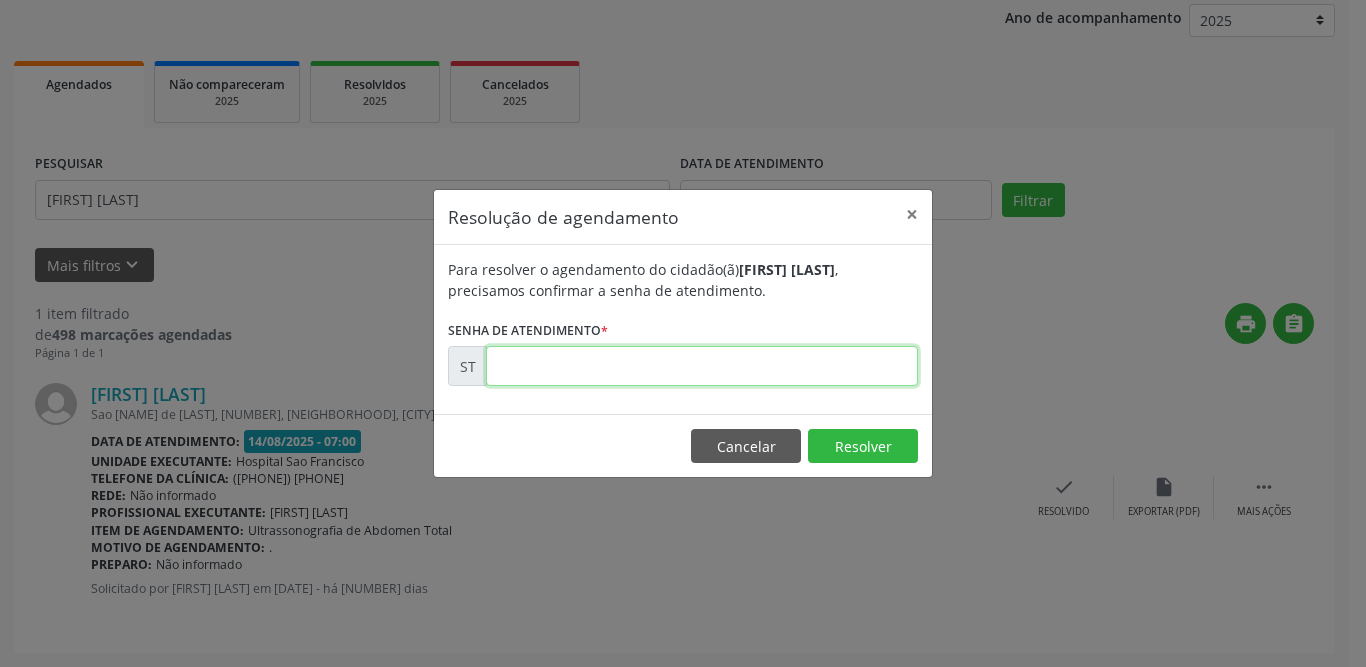 click at bounding box center [702, 366] 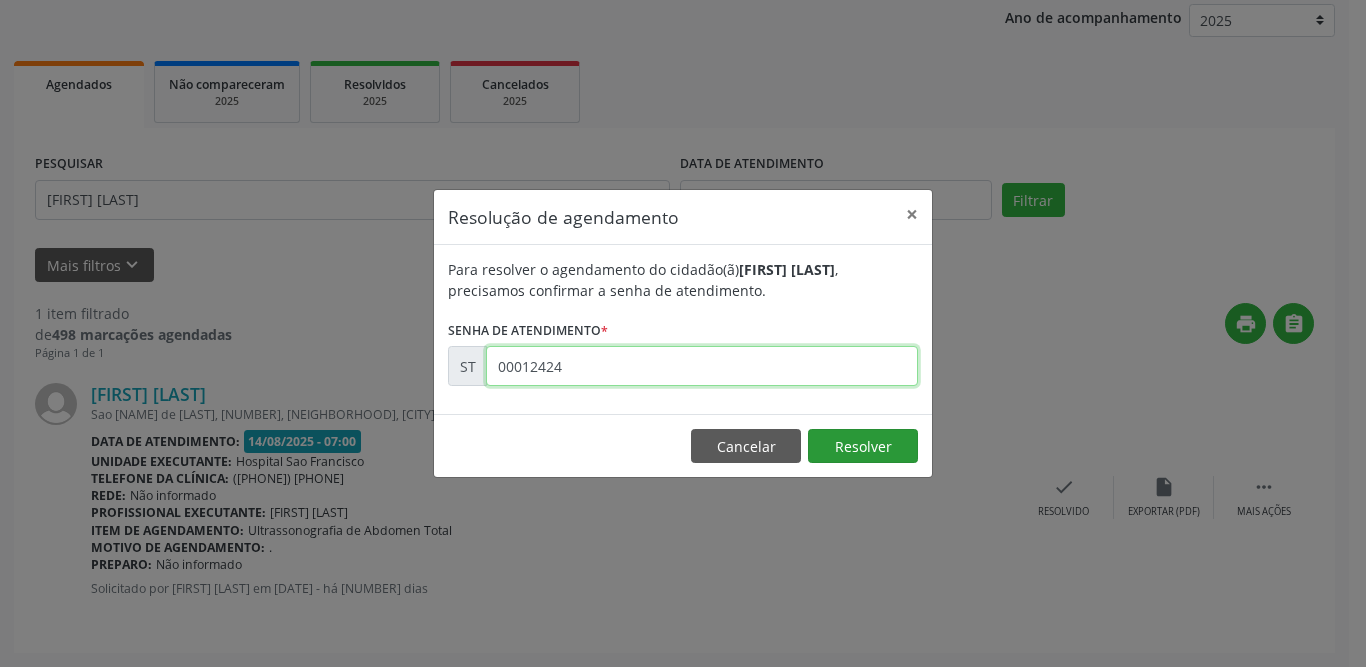 type on "00012424" 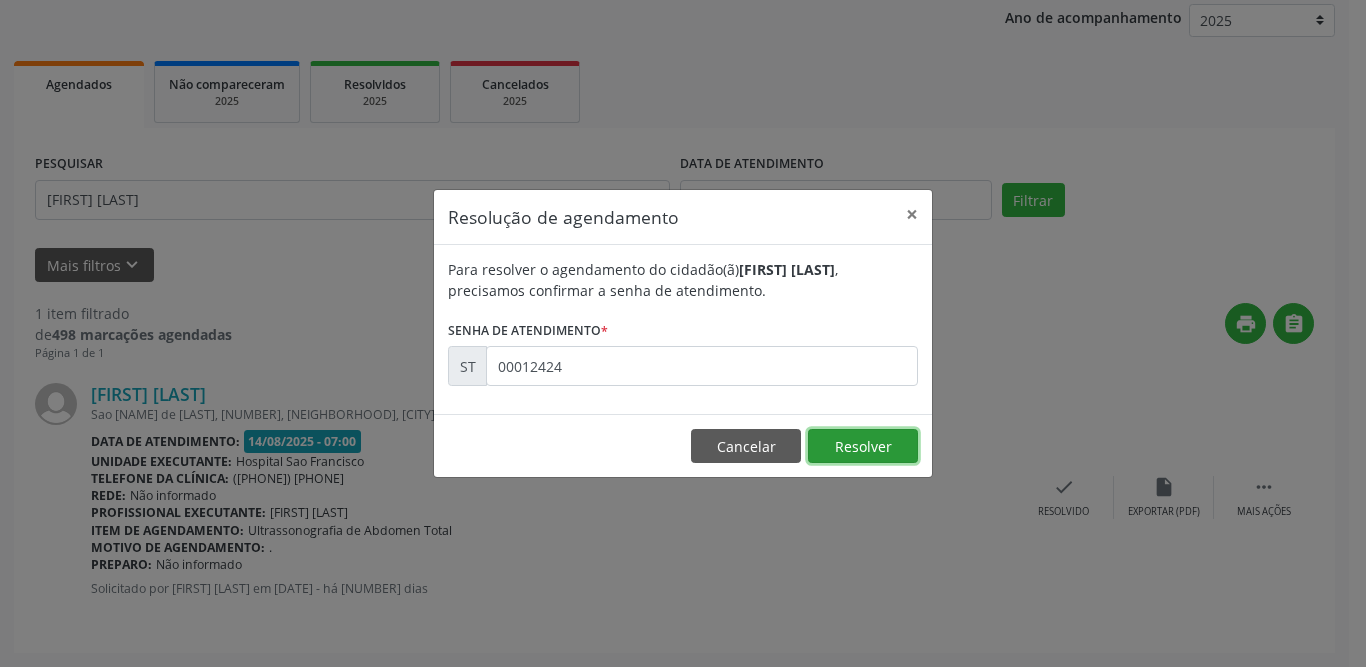click on "Resolver" at bounding box center (863, 446) 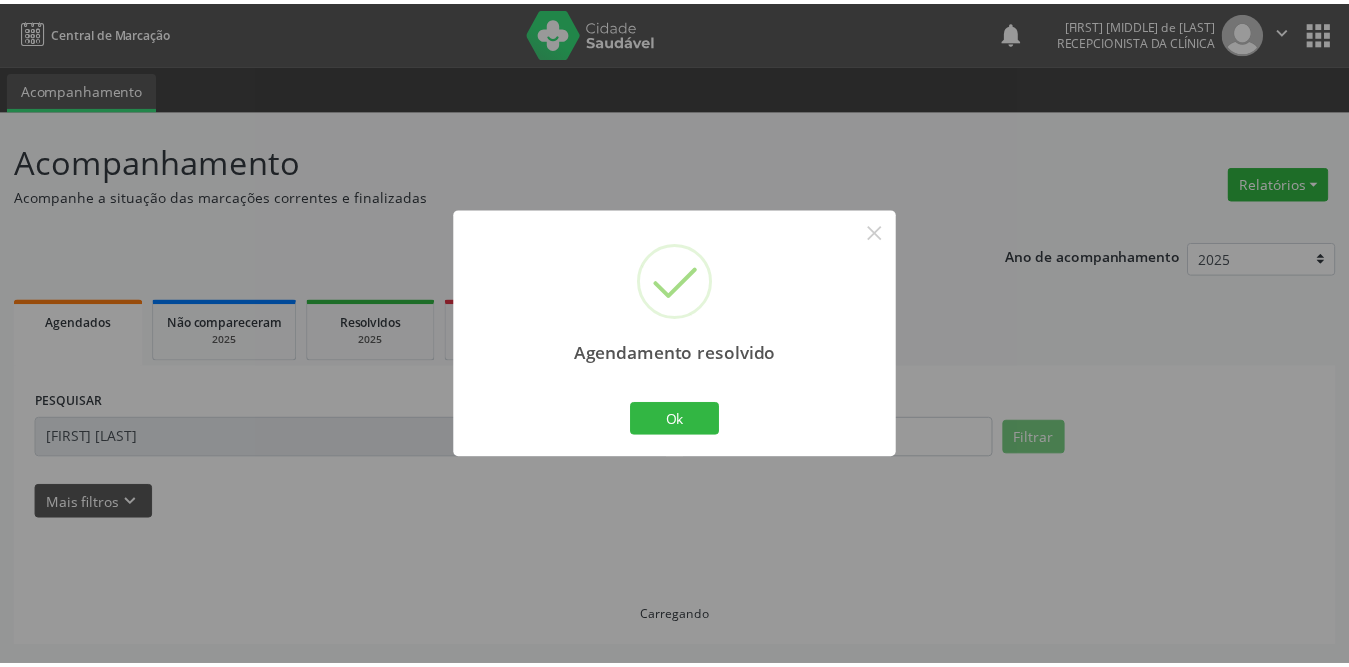 scroll, scrollTop: 0, scrollLeft: 0, axis: both 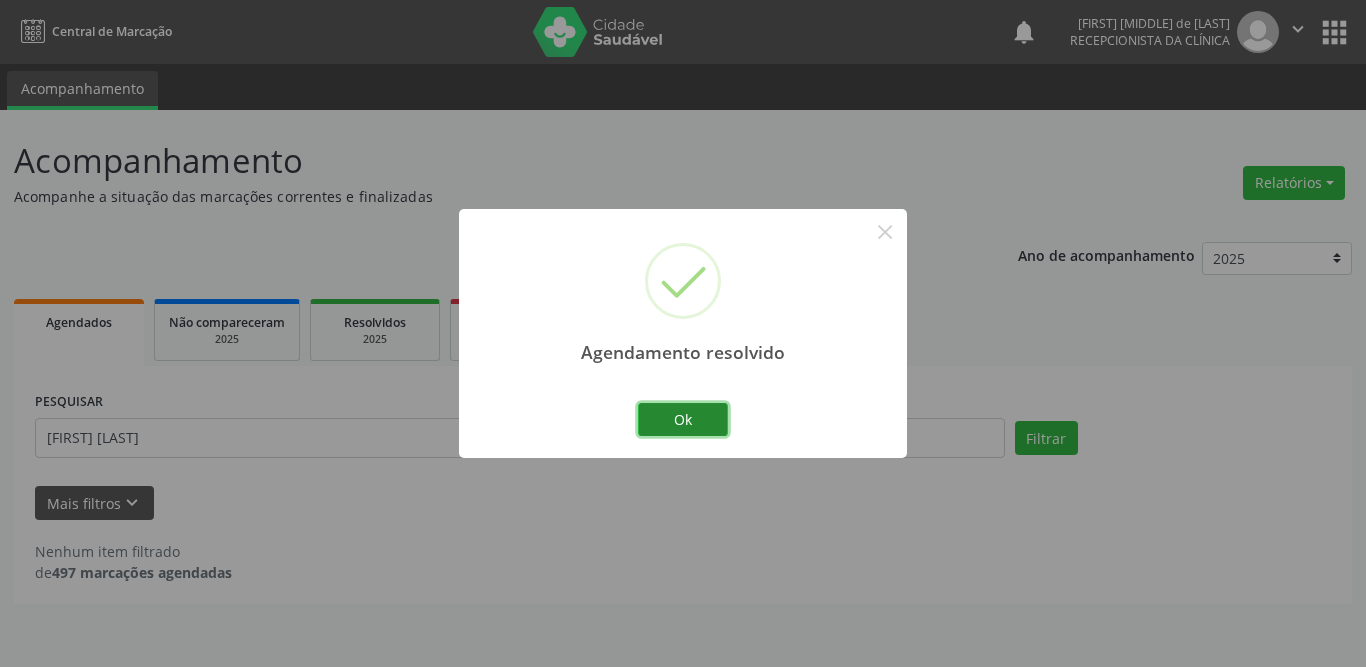 click on "Ok" at bounding box center (683, 420) 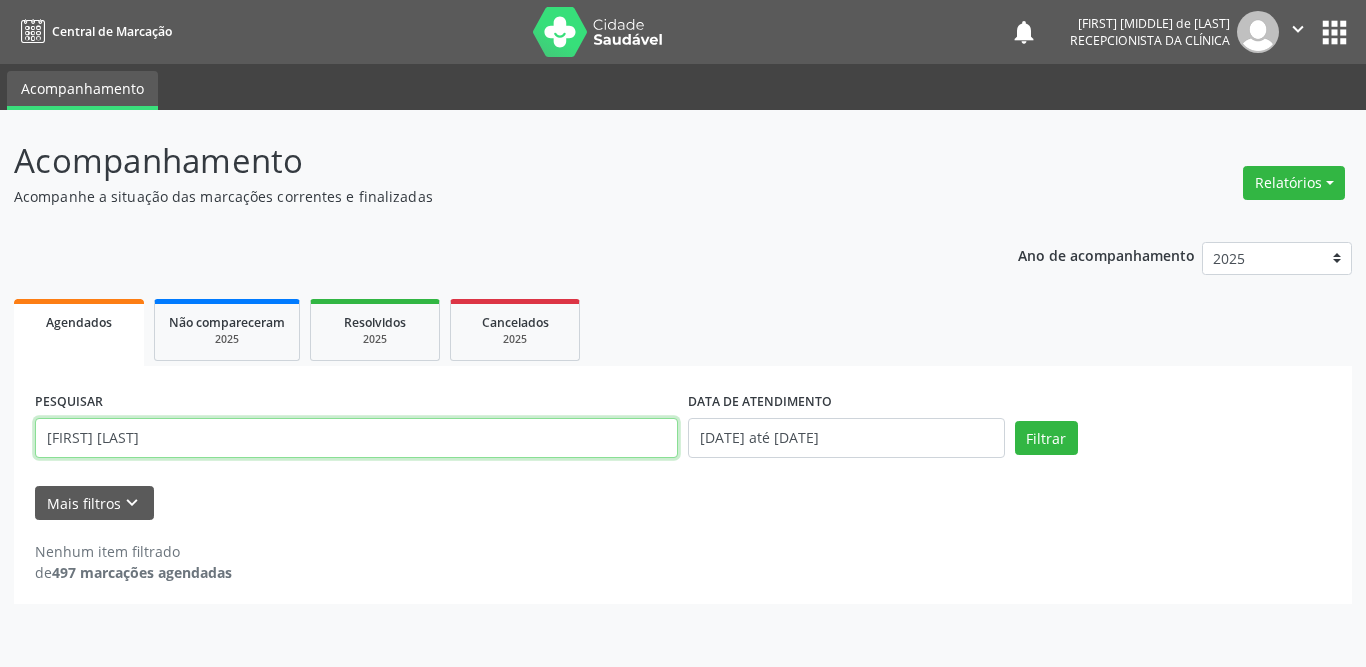 drag, startPoint x: 234, startPoint y: 440, endPoint x: 0, endPoint y: 437, distance: 234.01923 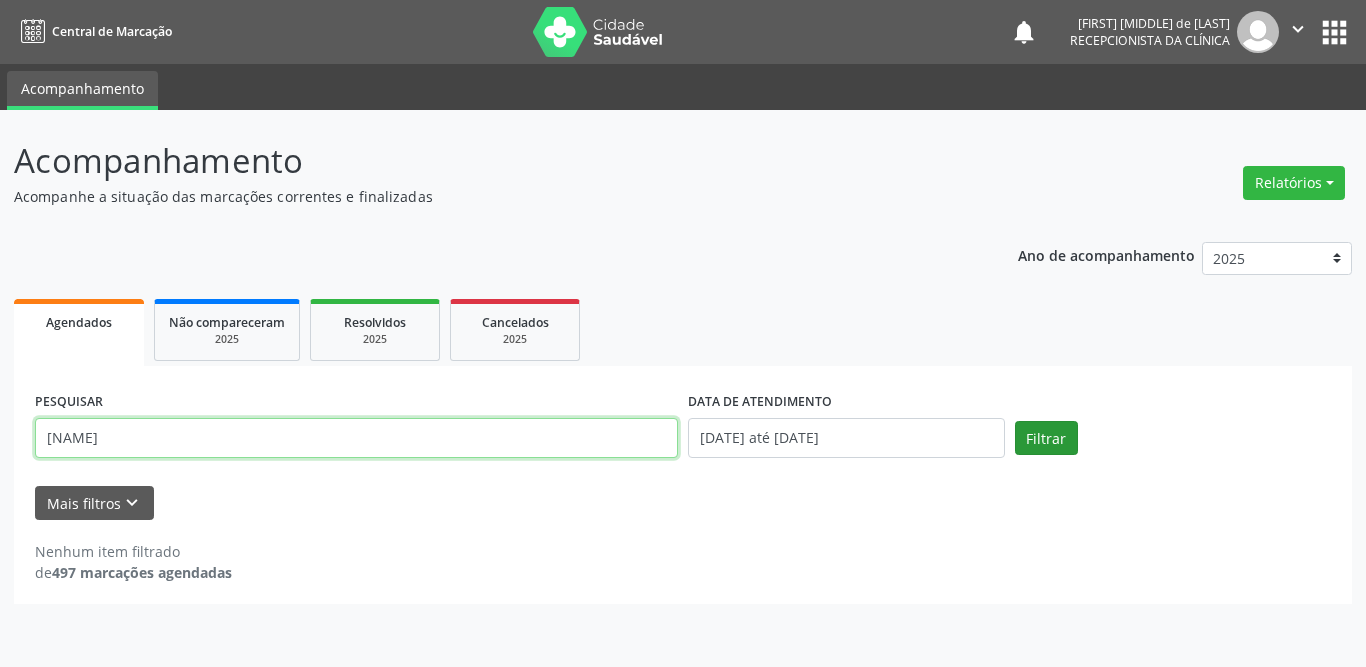 type on "[NAME]" 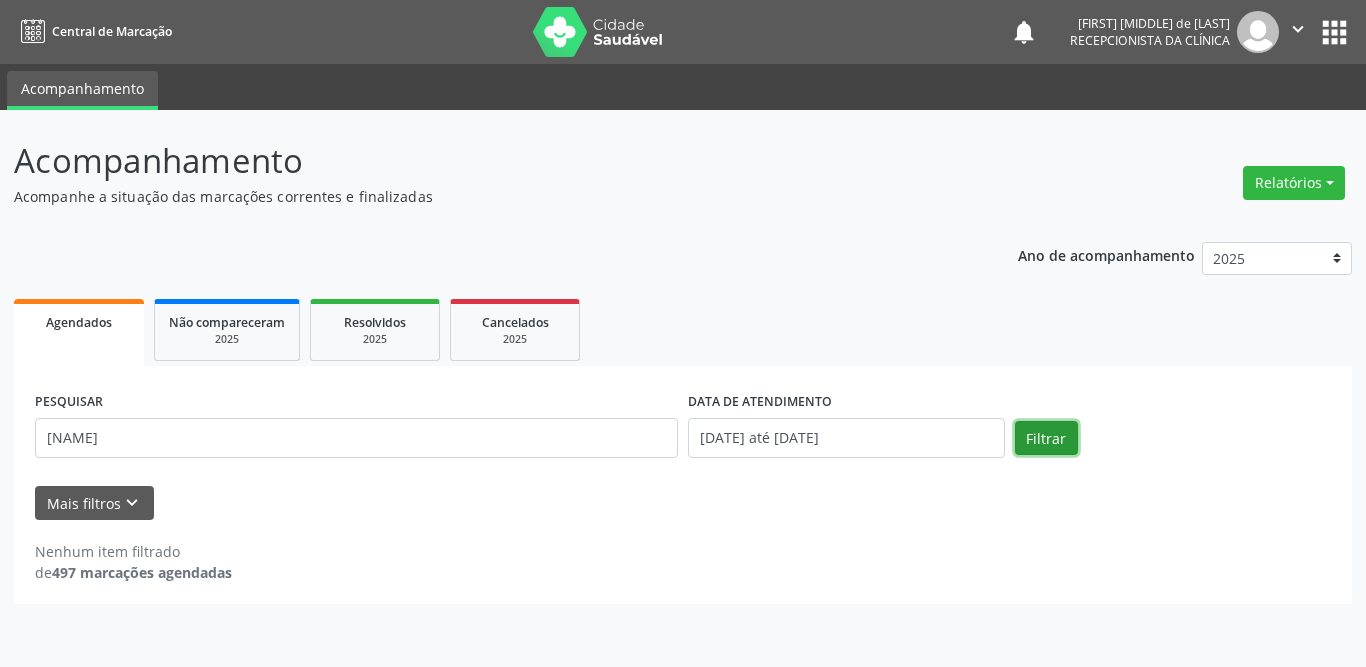 click on "Filtrar" at bounding box center (1046, 438) 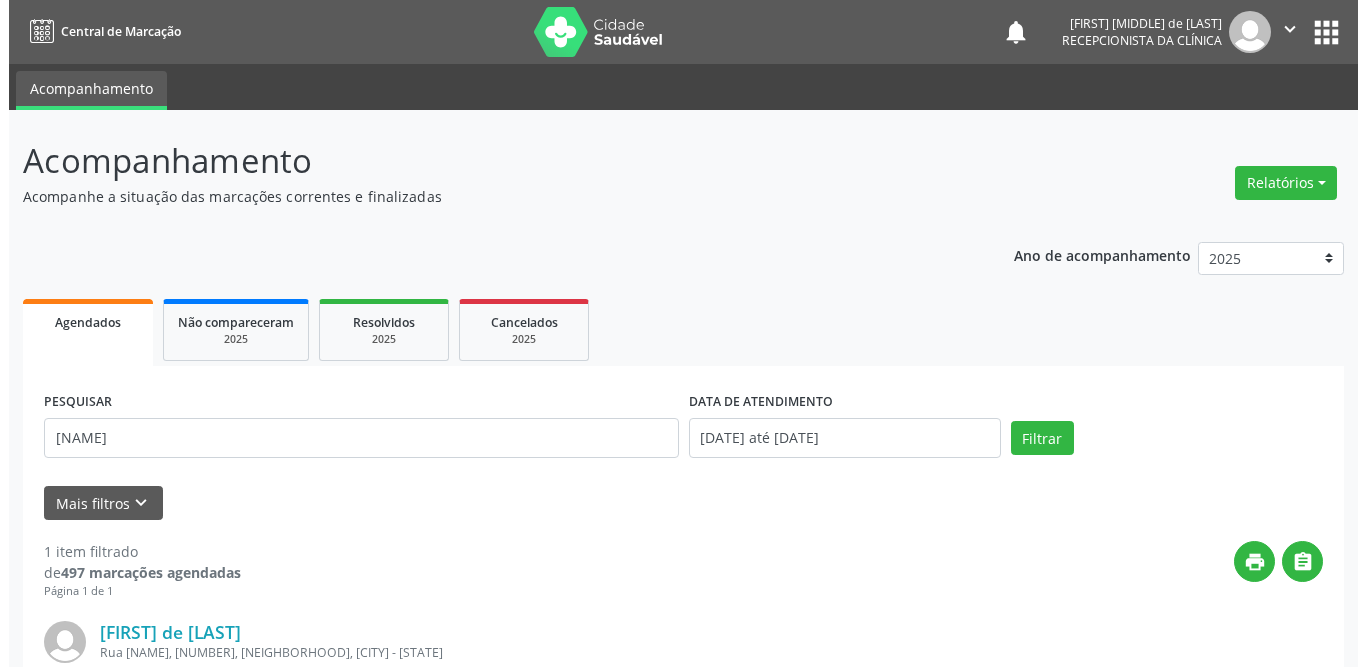 scroll, scrollTop: 238, scrollLeft: 0, axis: vertical 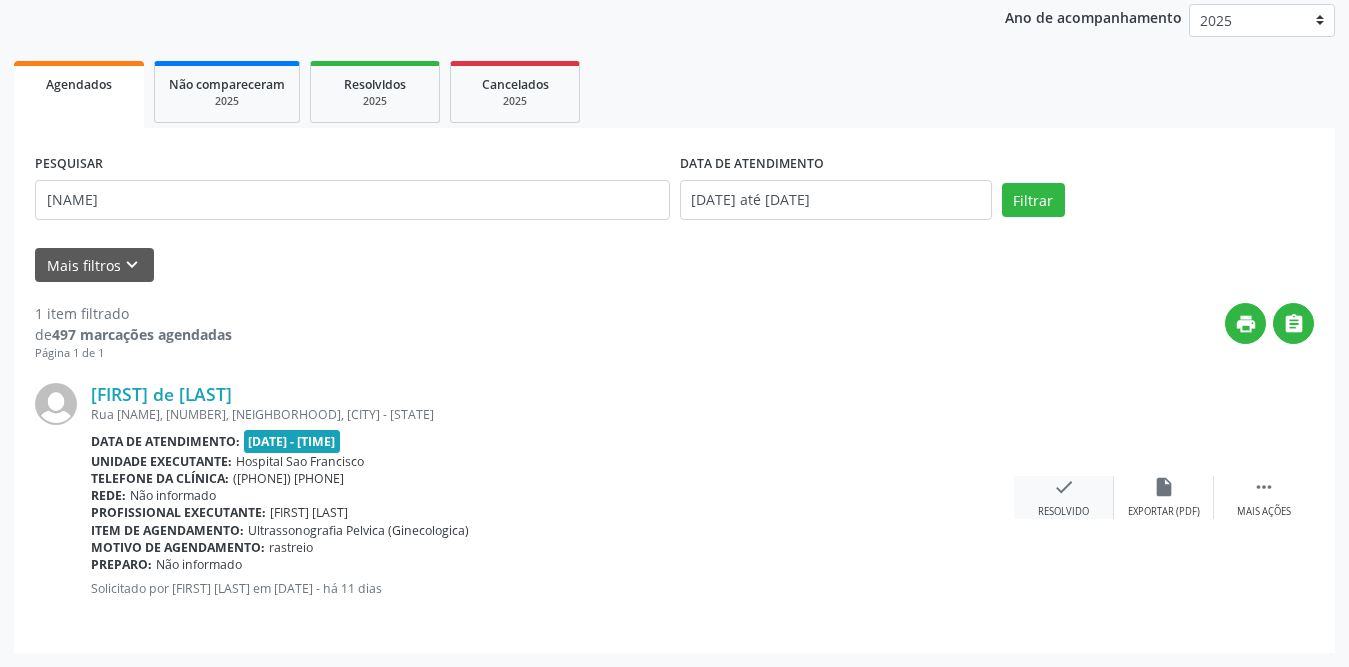 click on "Resolvido" at bounding box center [1063, 512] 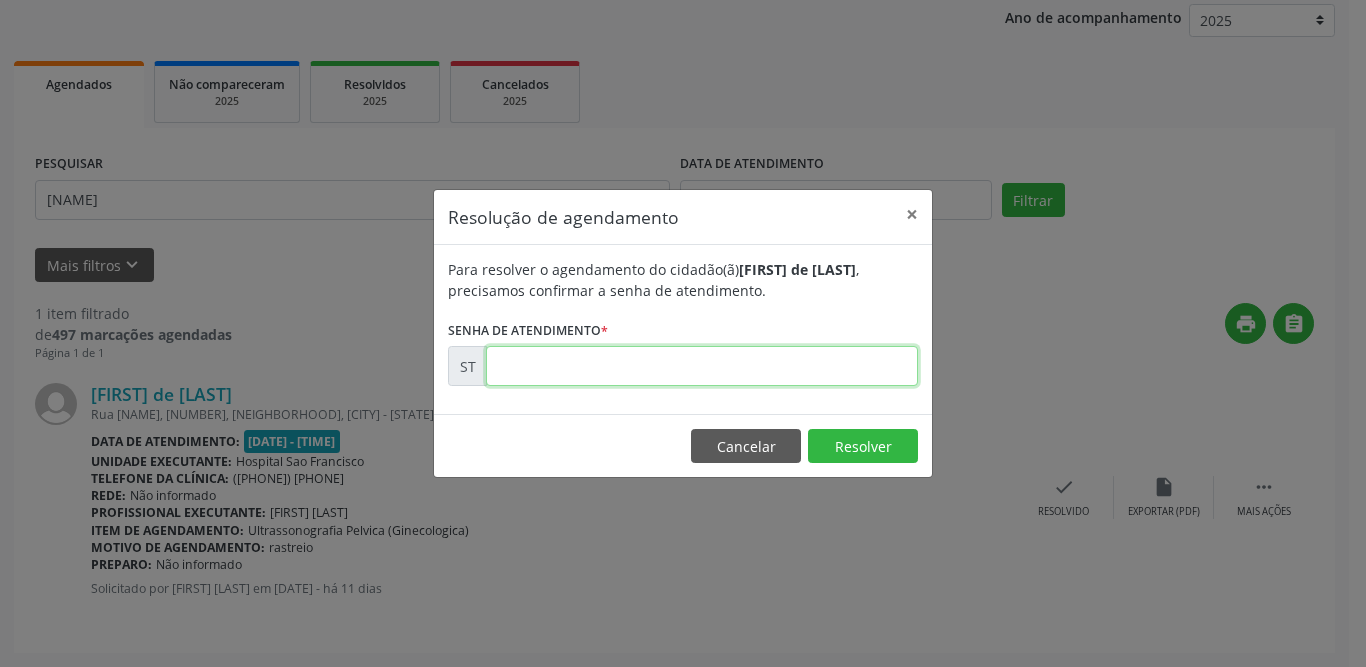 click at bounding box center (702, 366) 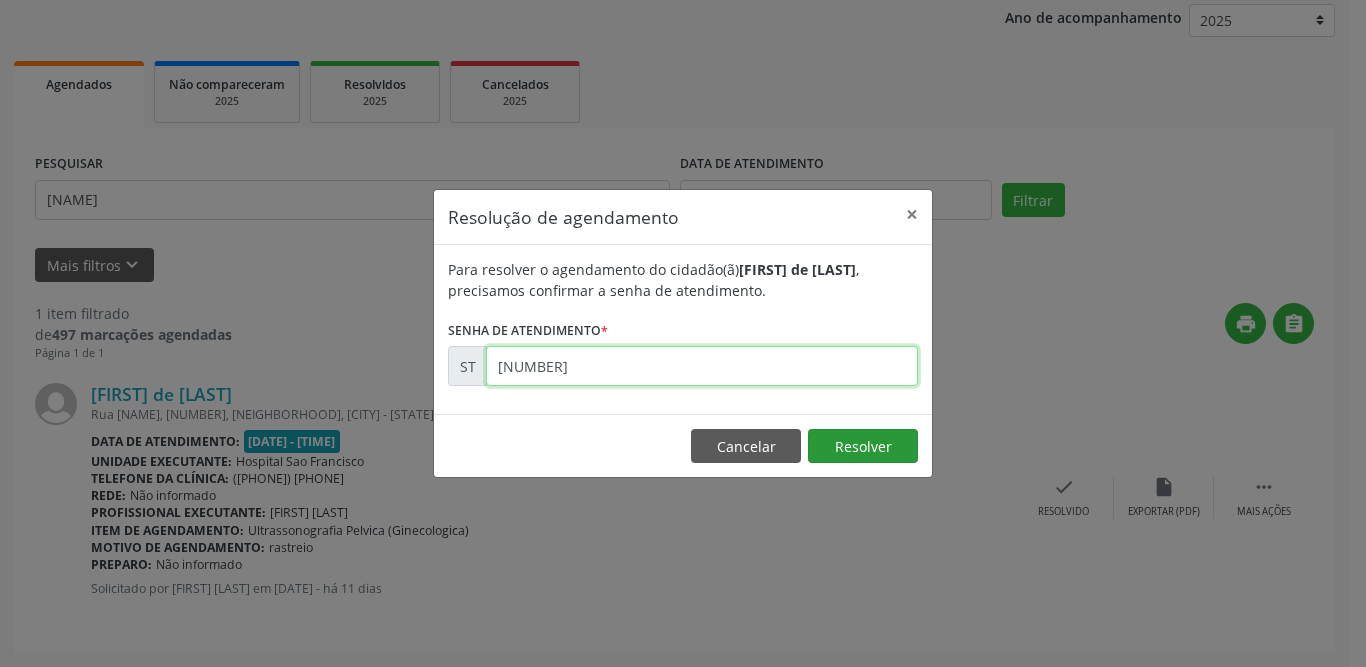 type on "[NUMBER]" 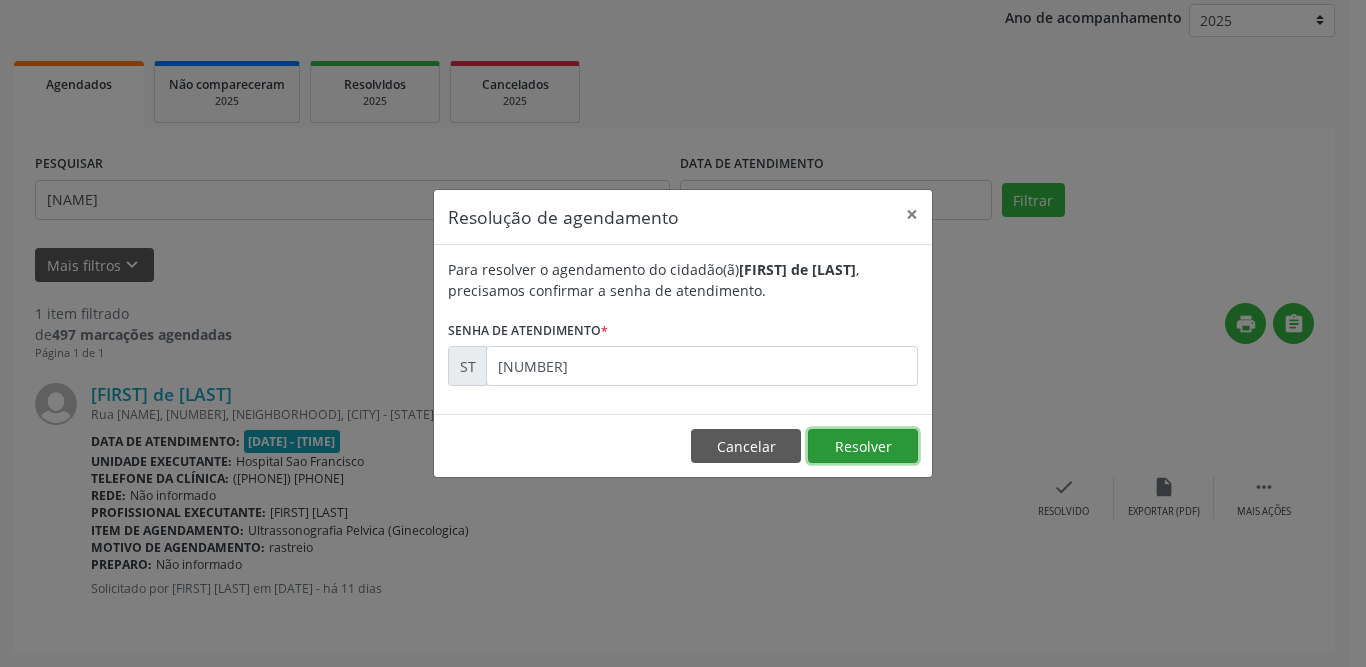 click on "Resolver" at bounding box center [863, 446] 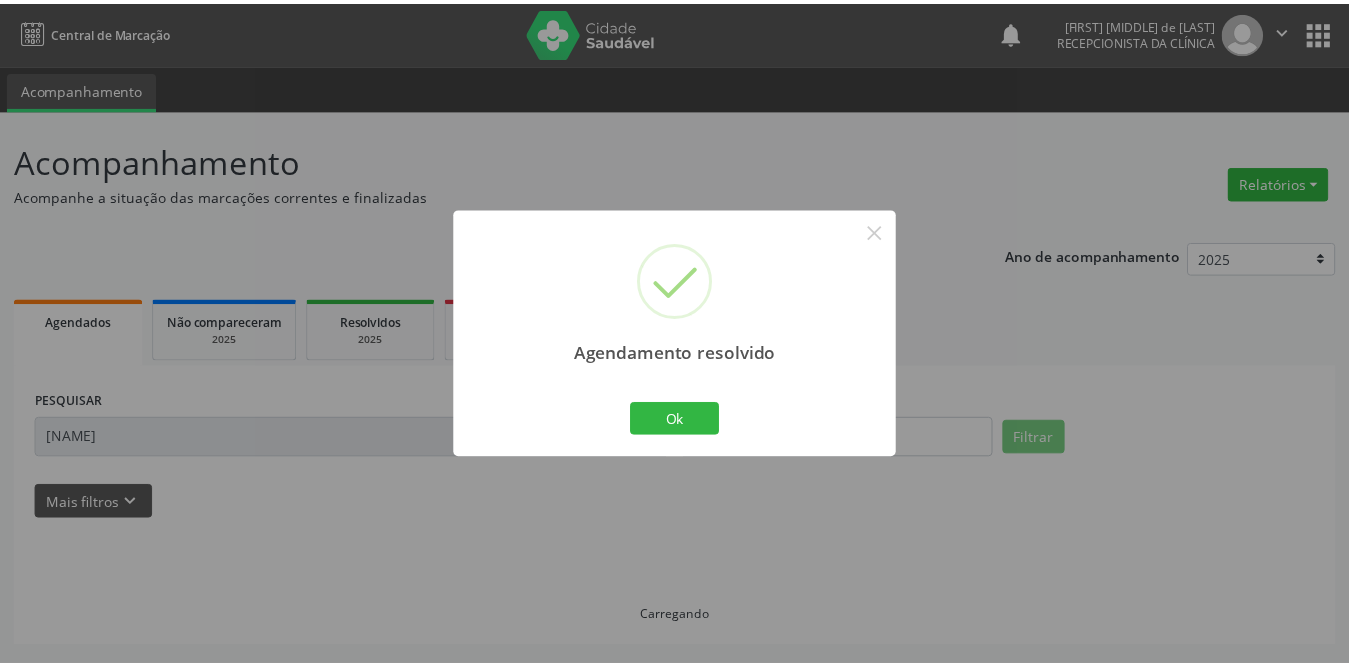 scroll, scrollTop: 0, scrollLeft: 0, axis: both 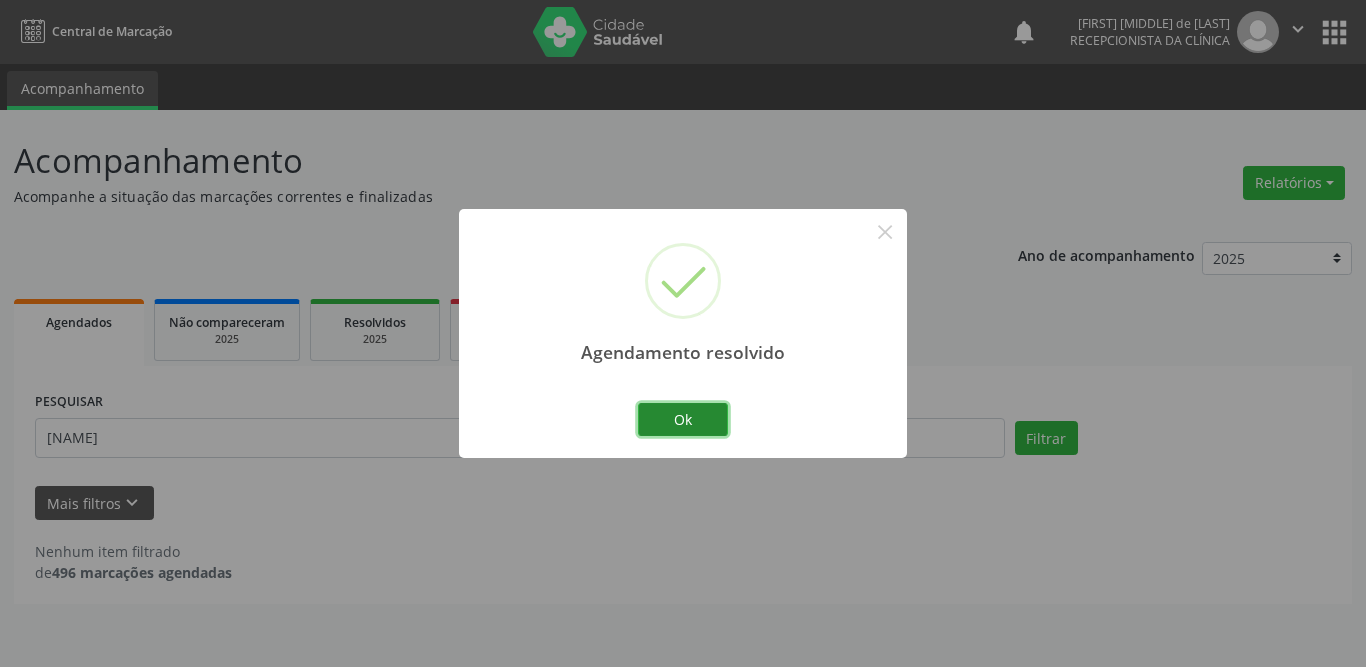 click on "Ok" at bounding box center [683, 420] 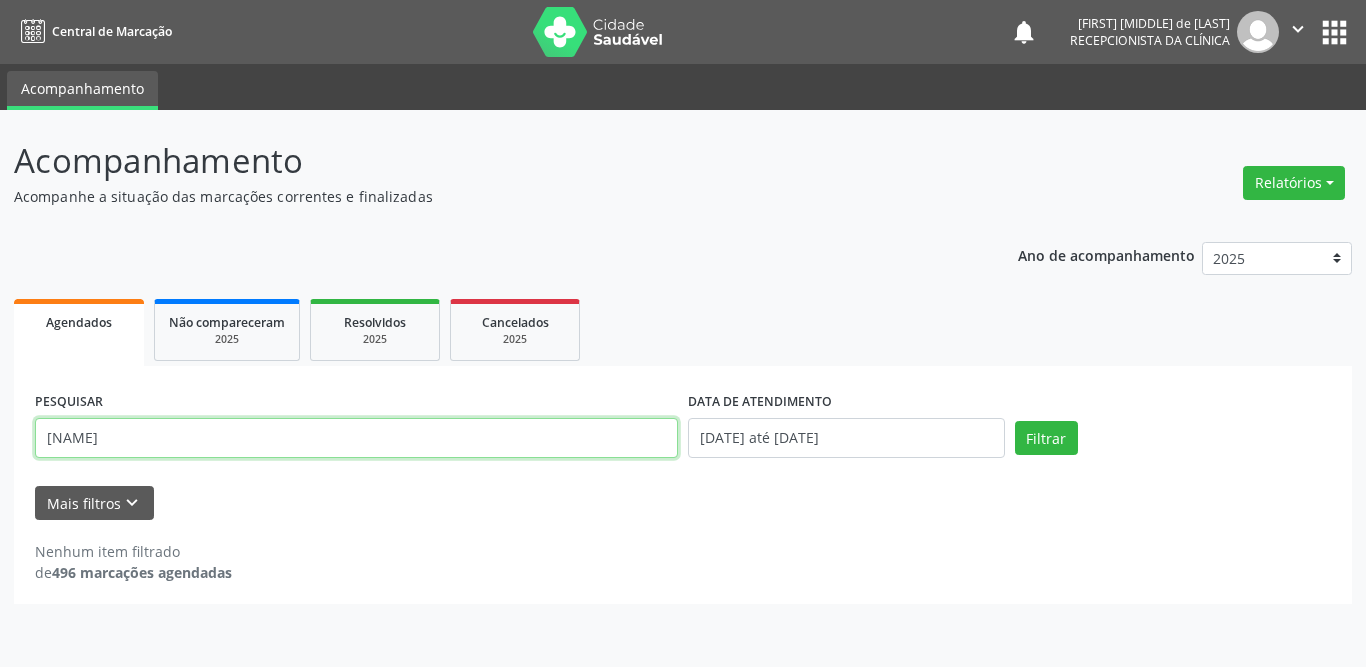 drag, startPoint x: 115, startPoint y: 446, endPoint x: 24, endPoint y: 442, distance: 91.08787 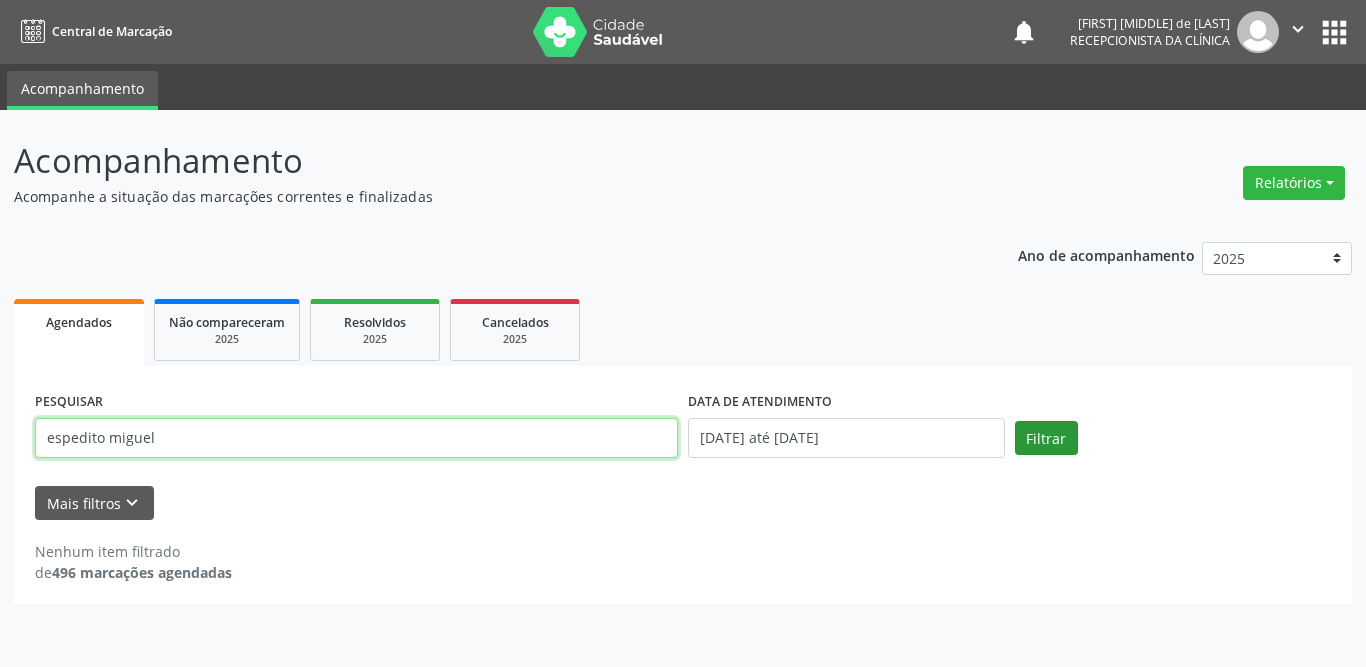 type on "espedito miguel" 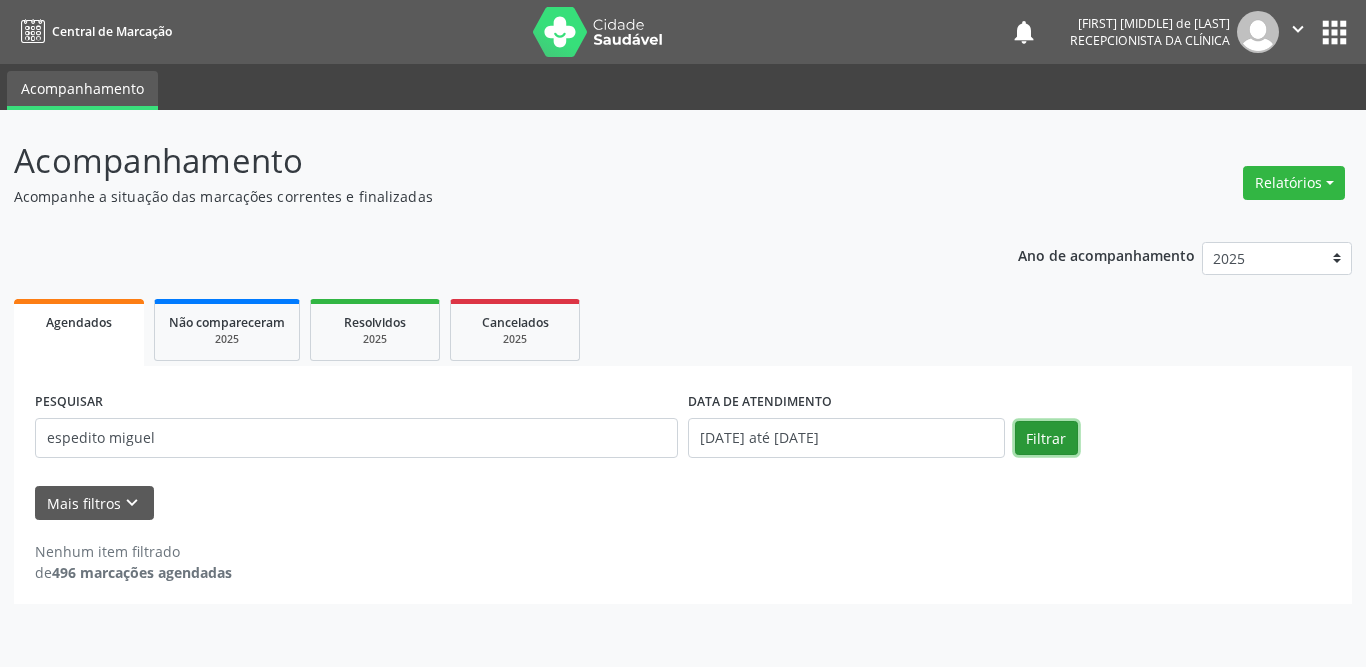 click on "Filtrar" at bounding box center (1046, 438) 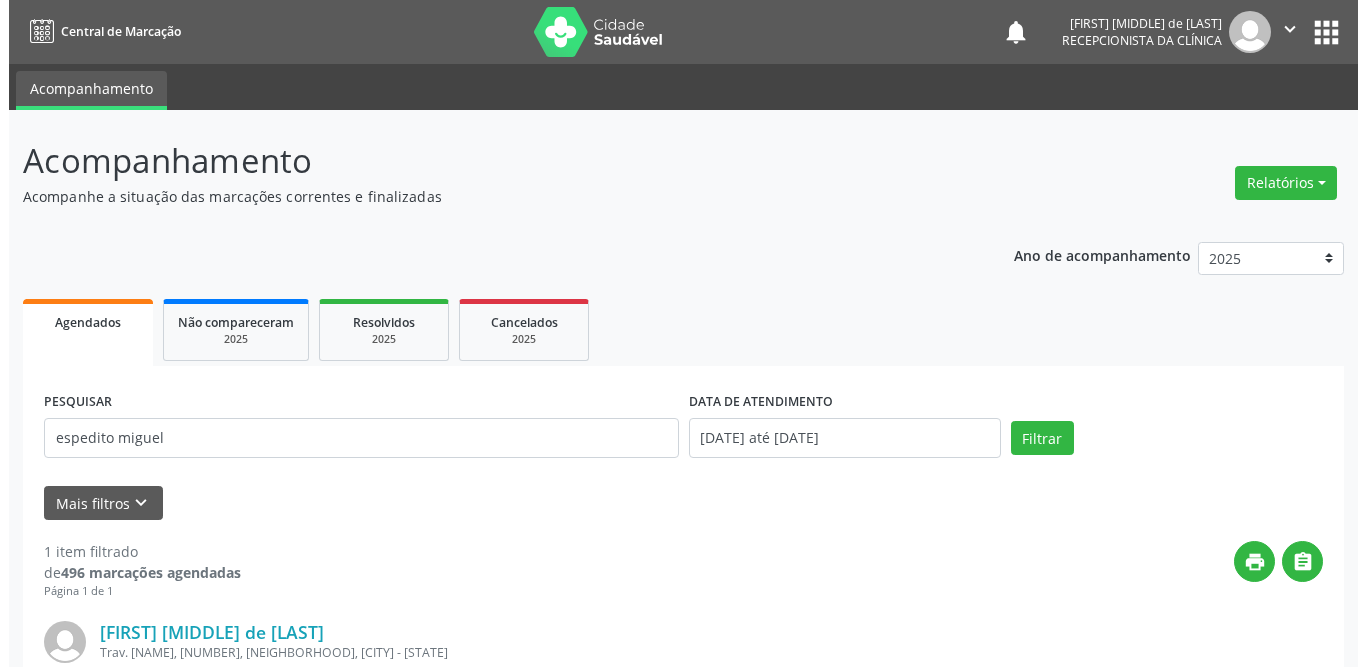 scroll, scrollTop: 238, scrollLeft: 0, axis: vertical 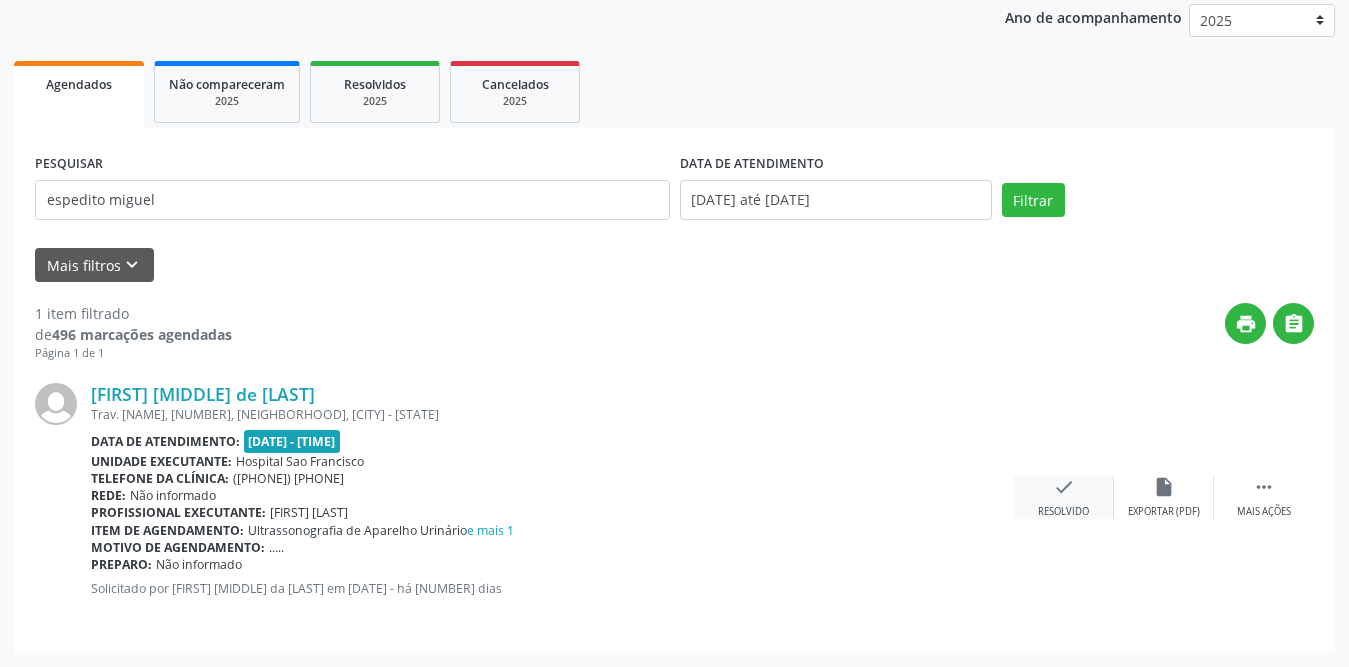 click on "check
Resolvido" at bounding box center [1064, 497] 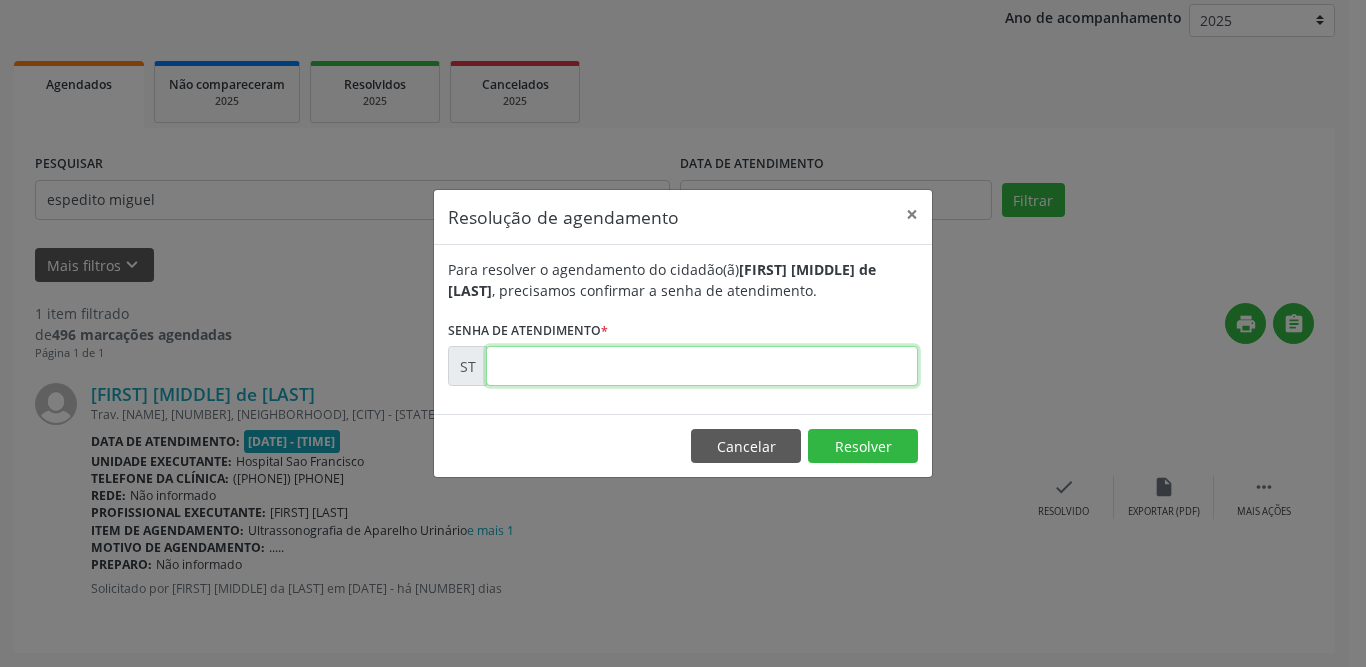 click at bounding box center (702, 366) 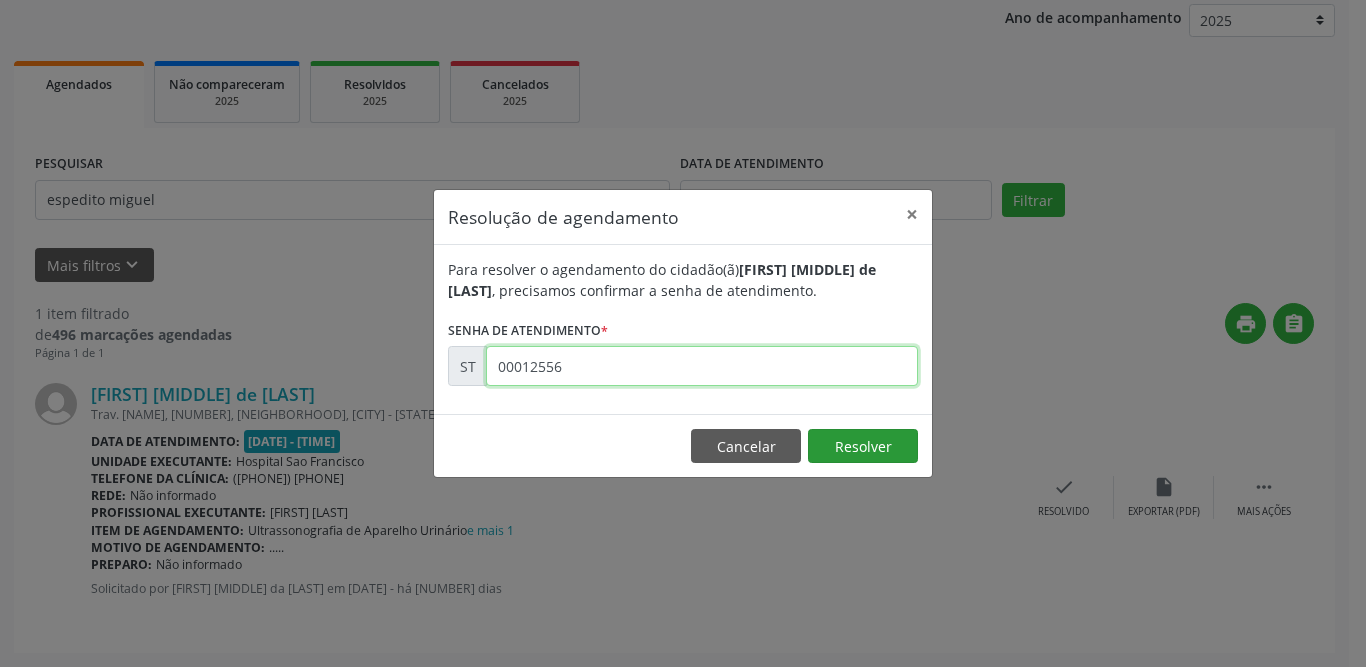 type on "00012556" 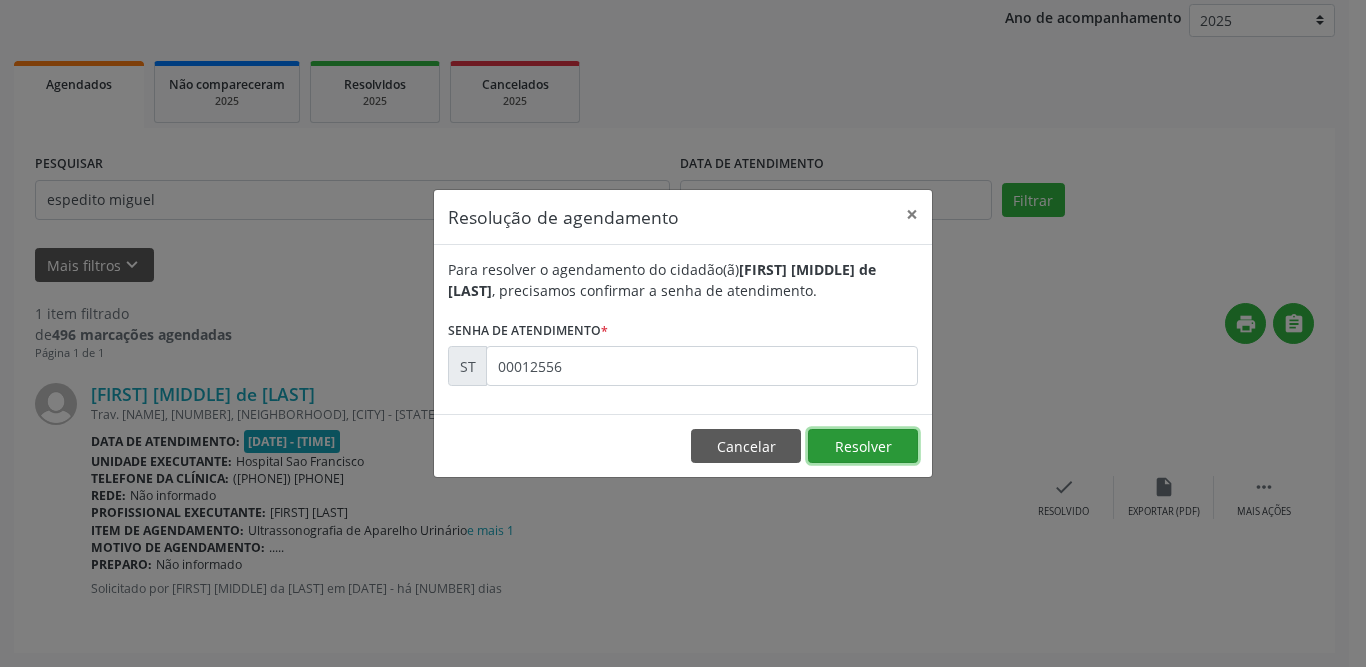 click on "Resolver" at bounding box center (863, 446) 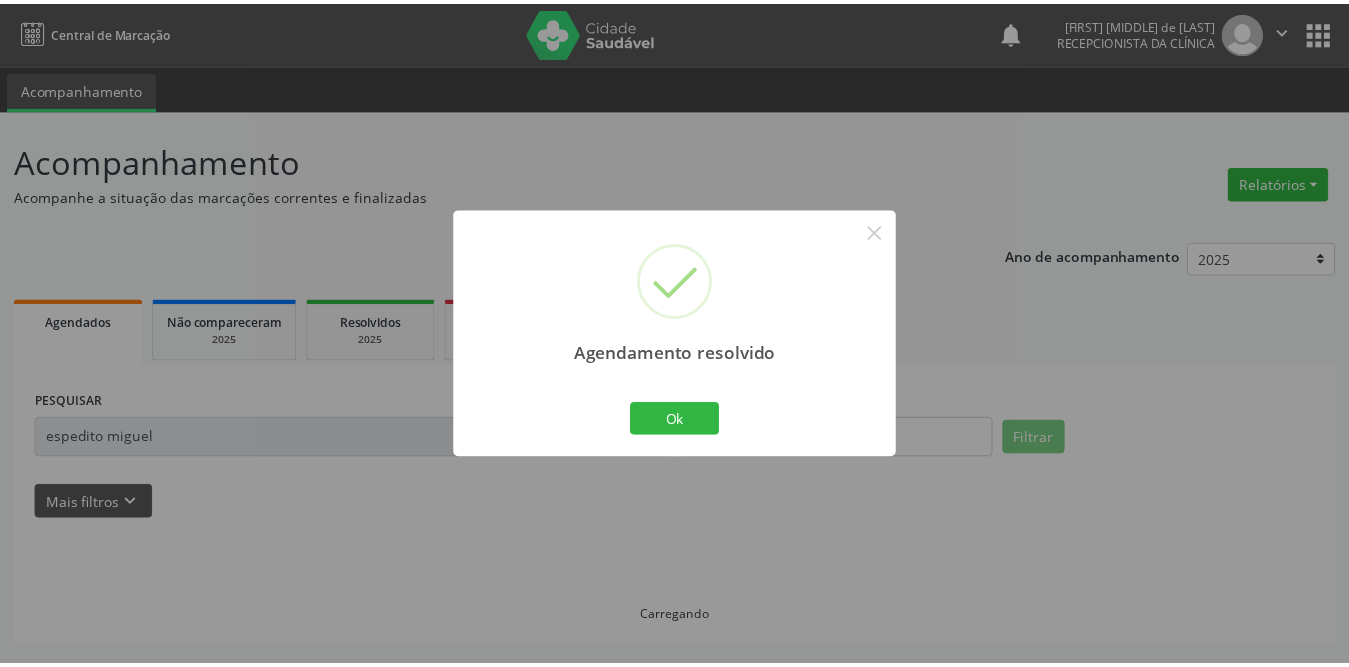 scroll, scrollTop: 0, scrollLeft: 0, axis: both 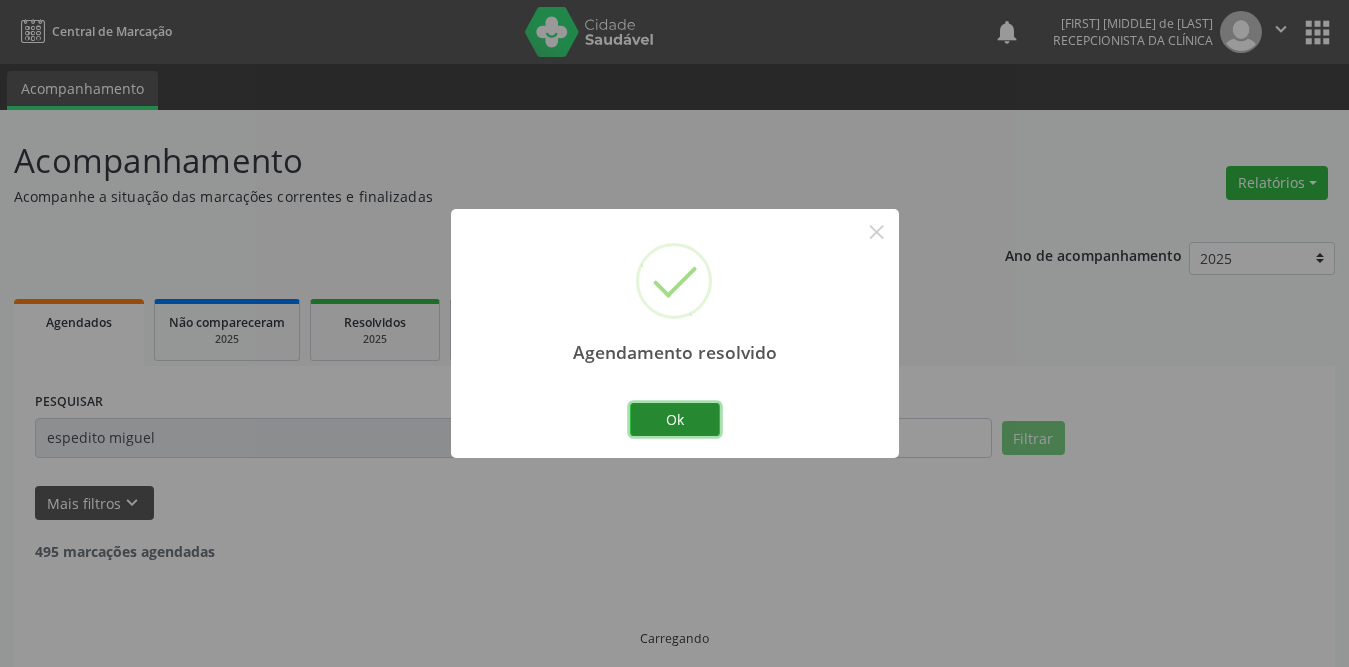 click on "Ok" at bounding box center [675, 420] 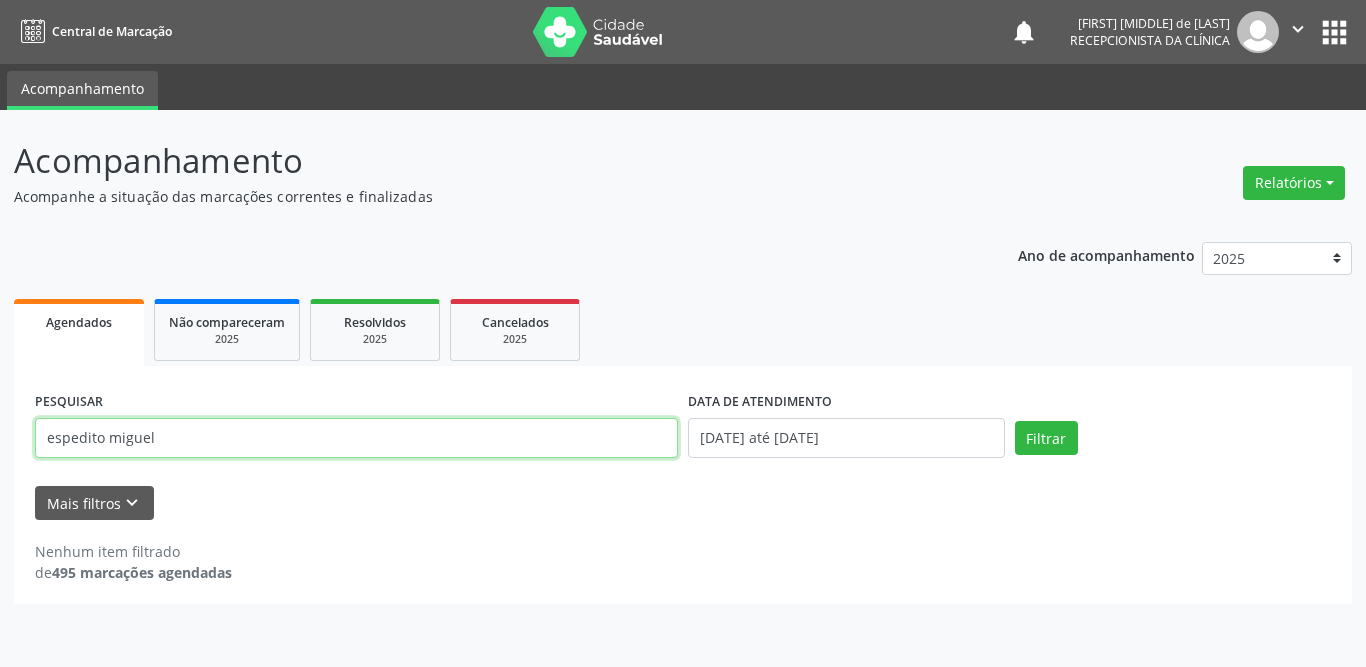 drag, startPoint x: 255, startPoint y: 443, endPoint x: 0, endPoint y: 438, distance: 255.04901 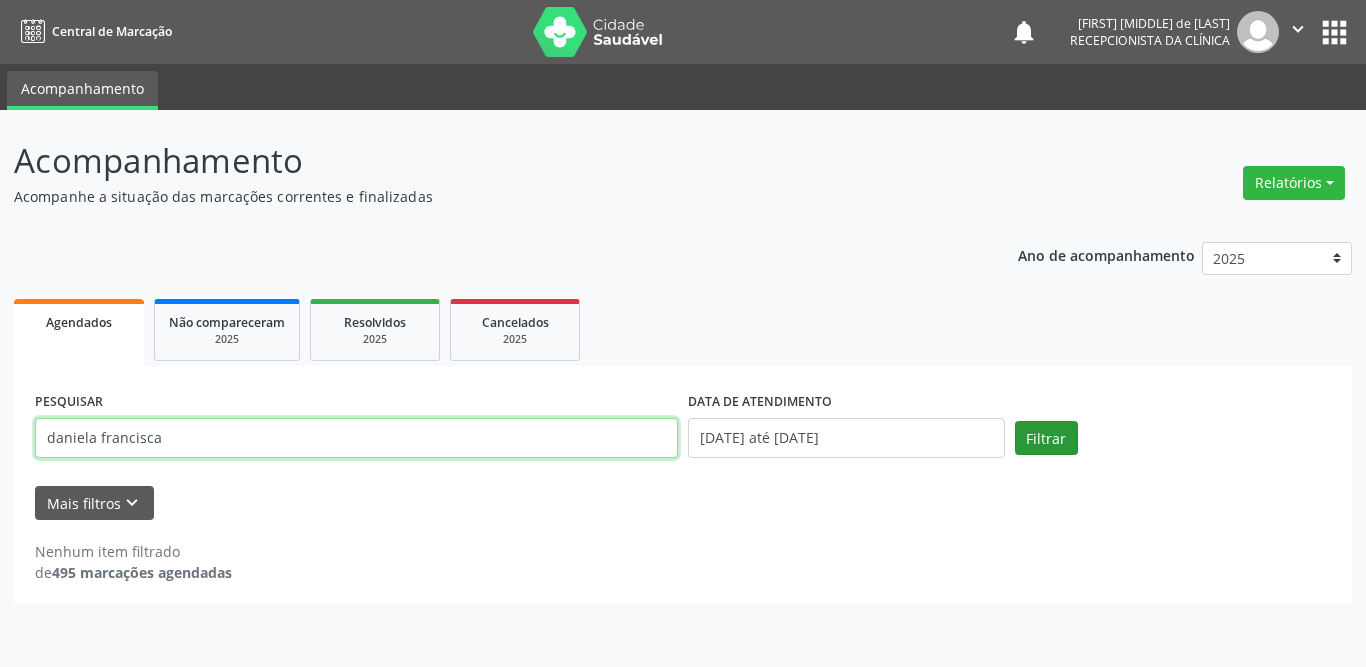 type on "daniela francisca" 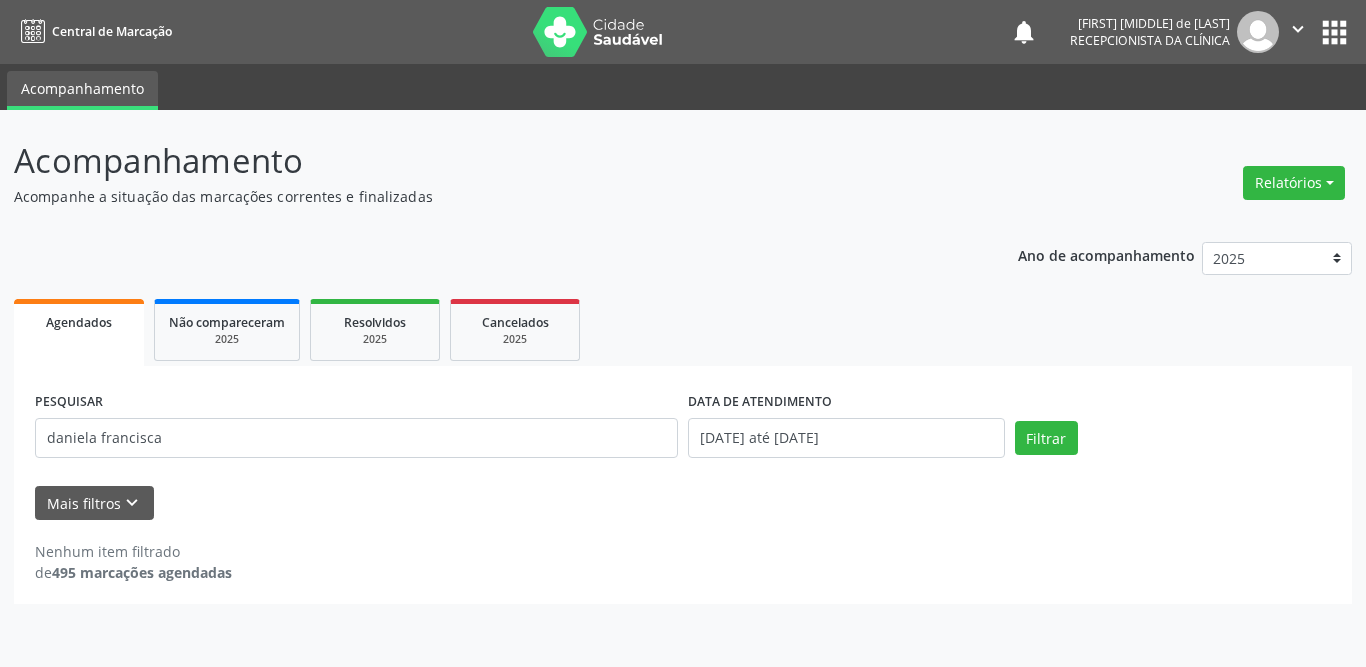 drag, startPoint x: 1056, startPoint y: 447, endPoint x: 1030, endPoint y: 469, distance: 34.058773 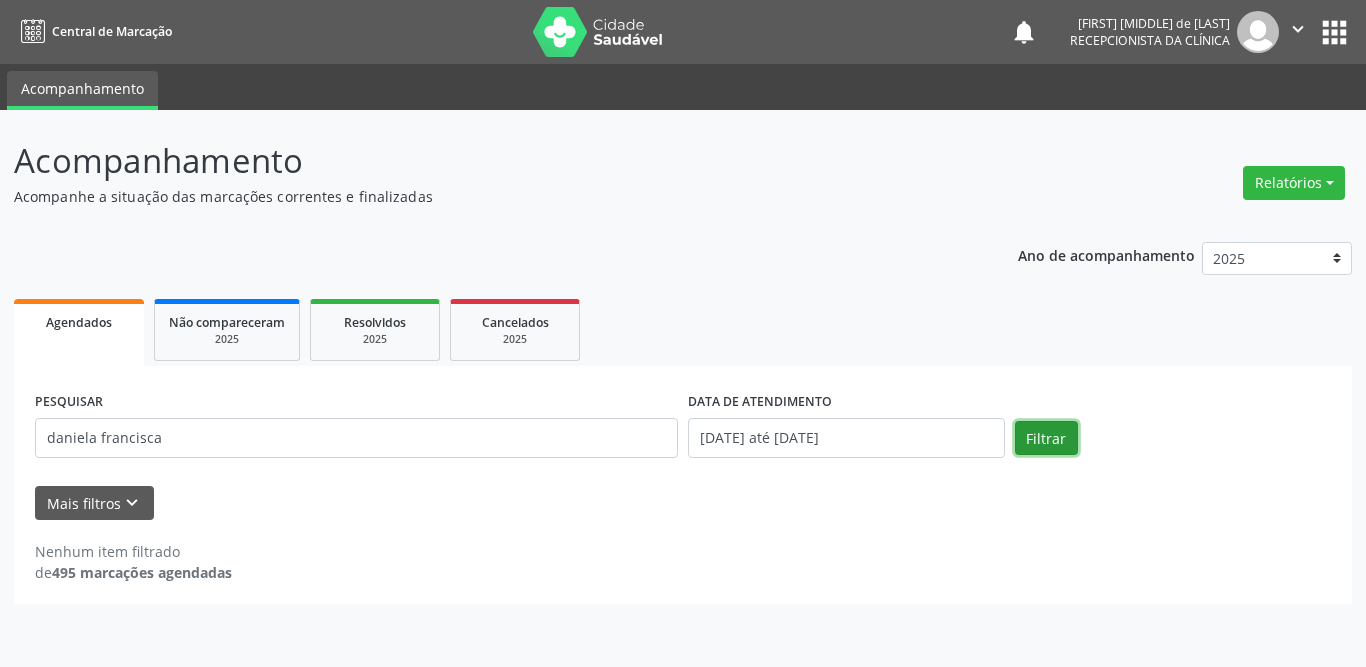 click on "Filtrar" at bounding box center [1046, 438] 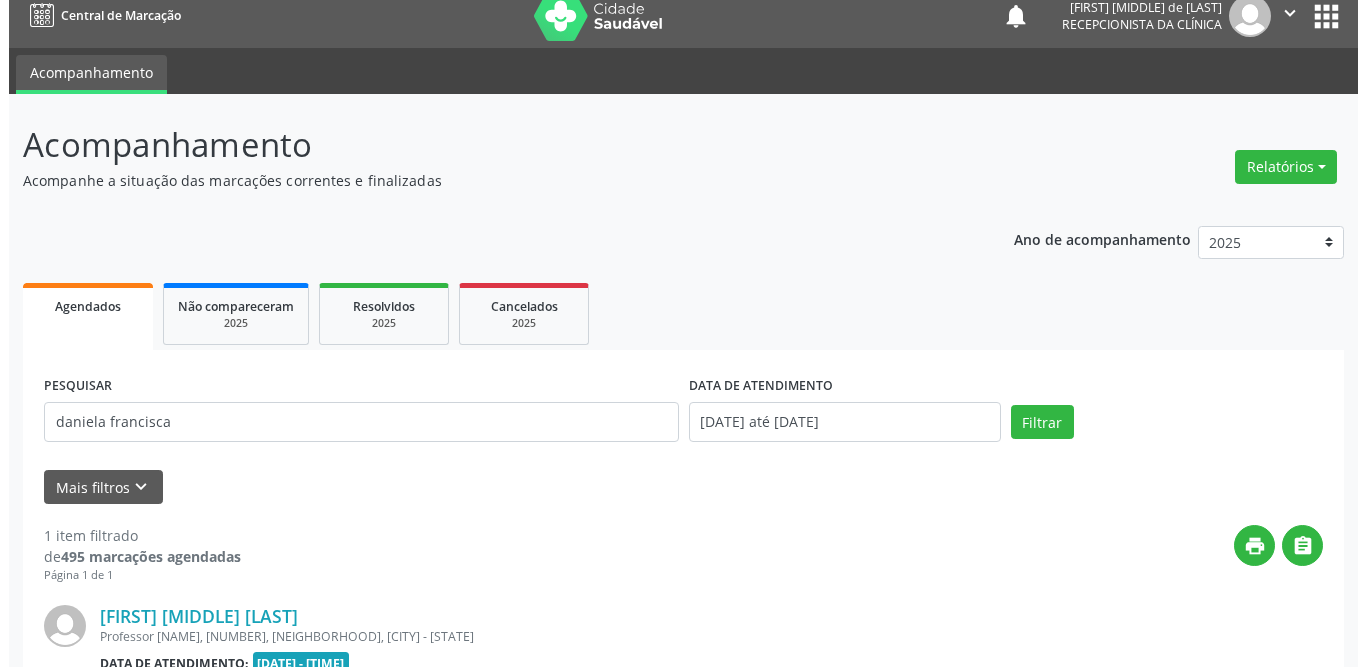 scroll, scrollTop: 238, scrollLeft: 0, axis: vertical 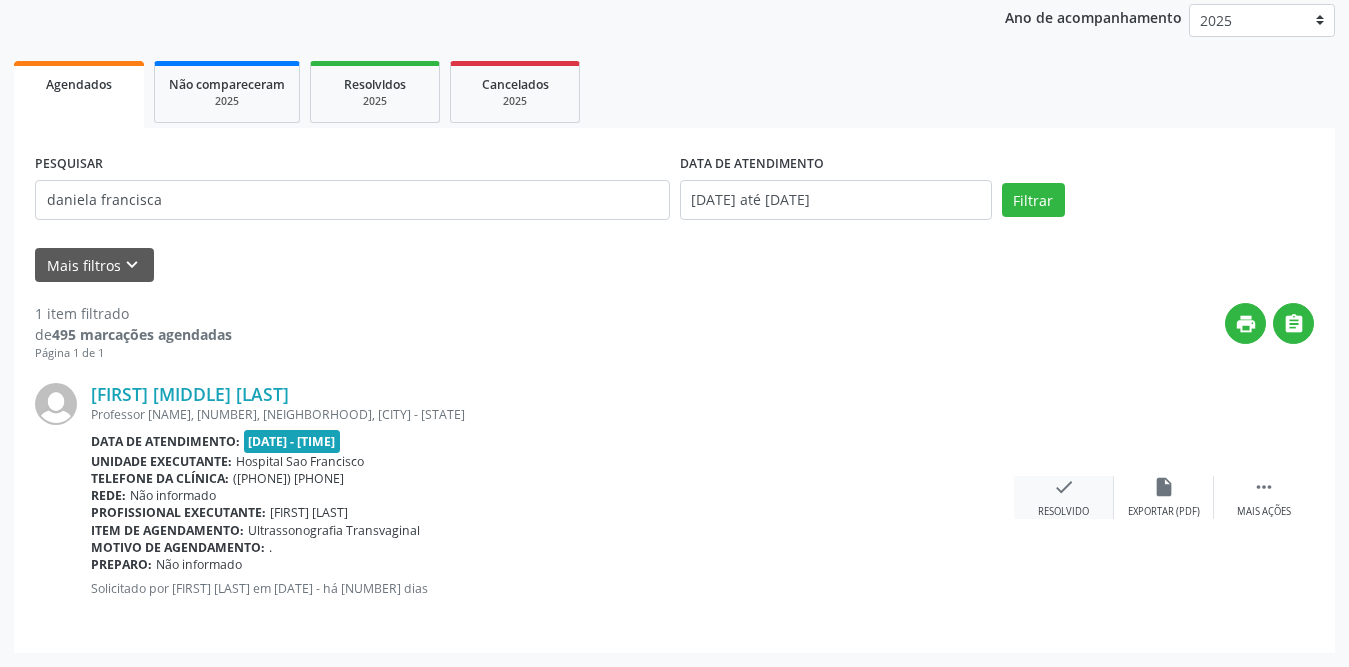 click on "check" at bounding box center (1064, 487) 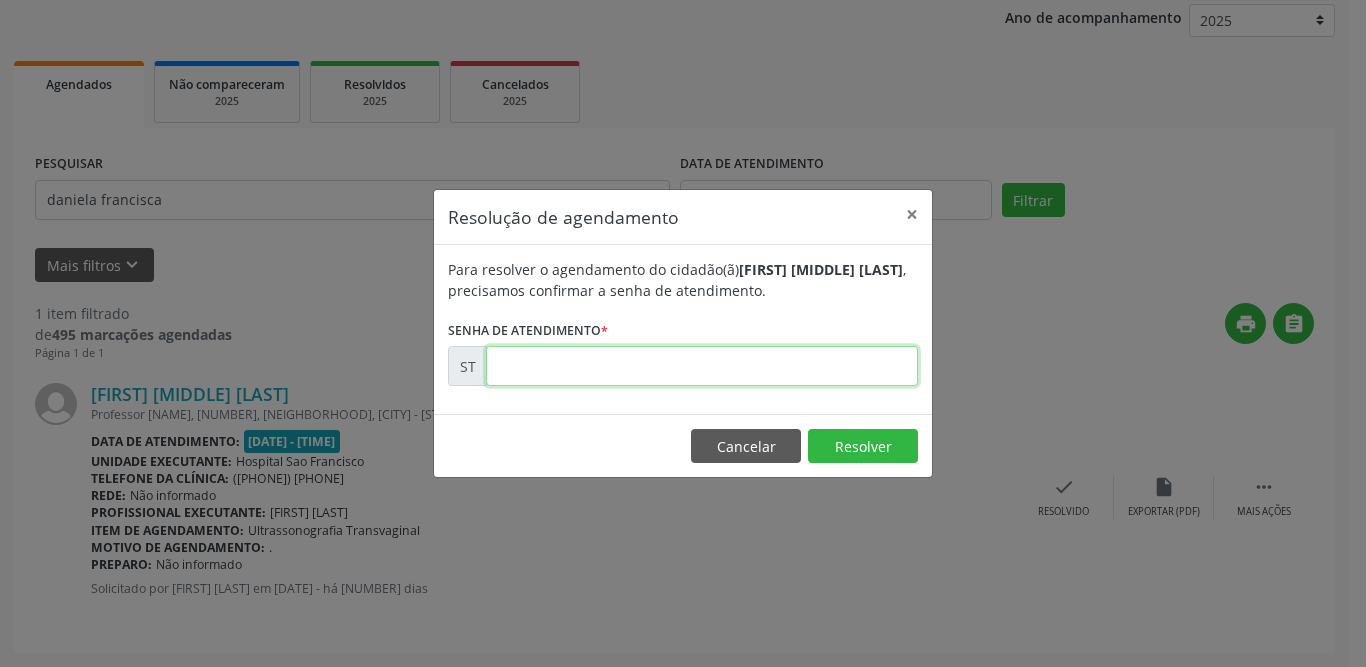 click at bounding box center [702, 366] 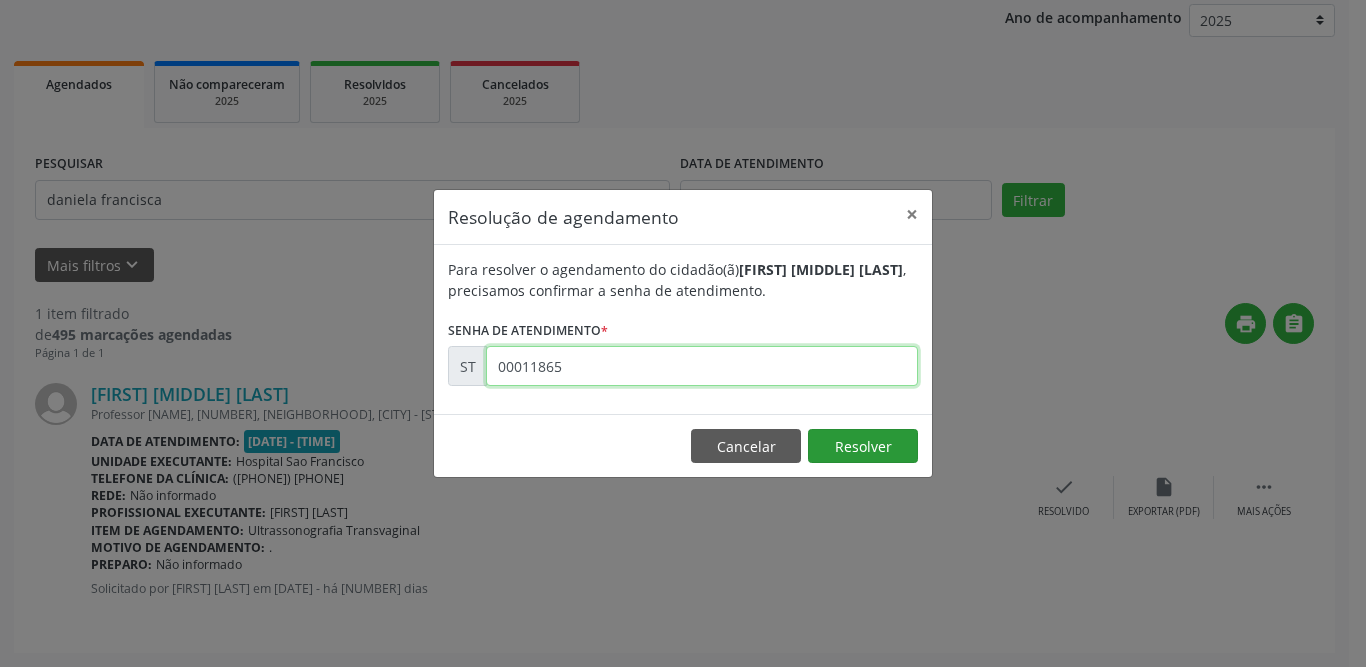 type on "00011865" 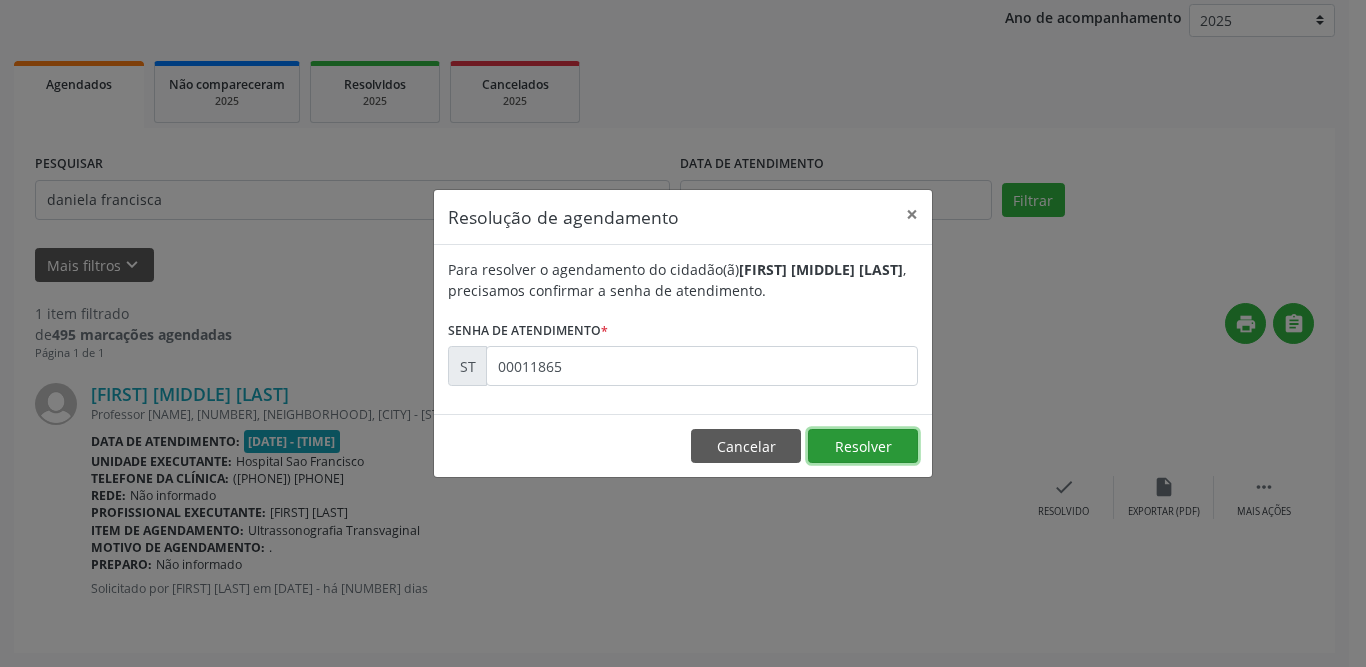 click on "Resolver" at bounding box center (863, 446) 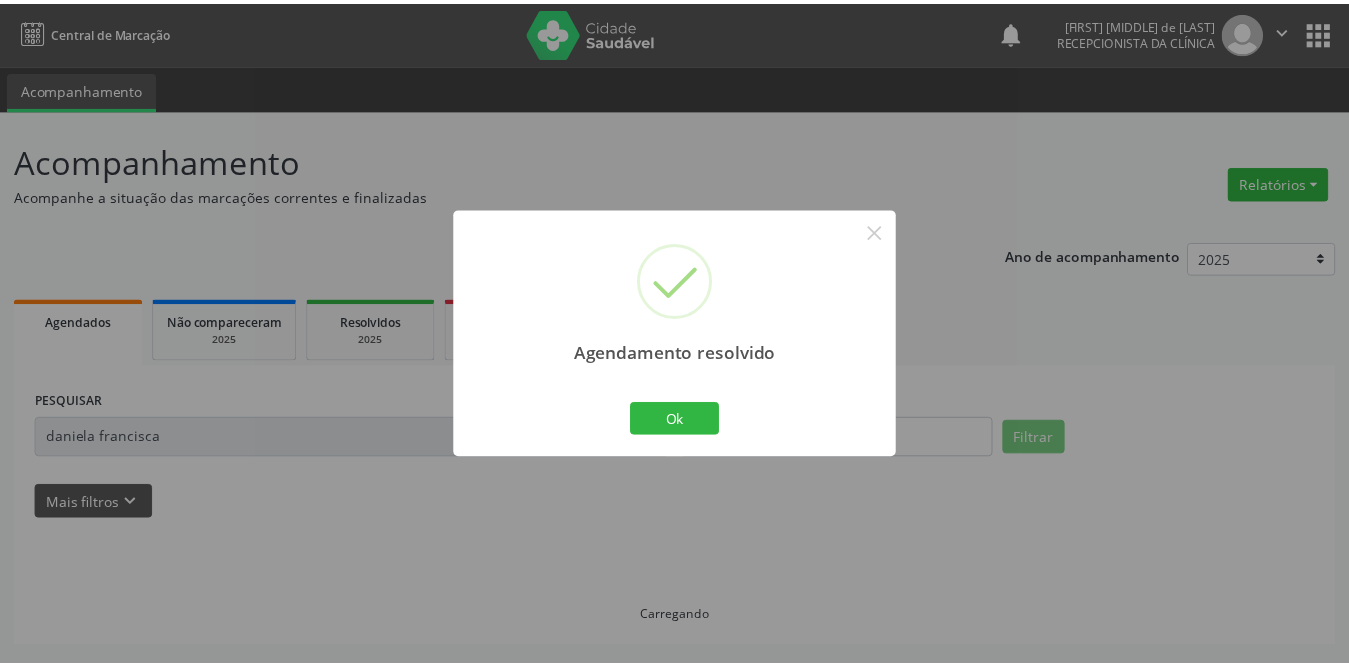 scroll, scrollTop: 0, scrollLeft: 0, axis: both 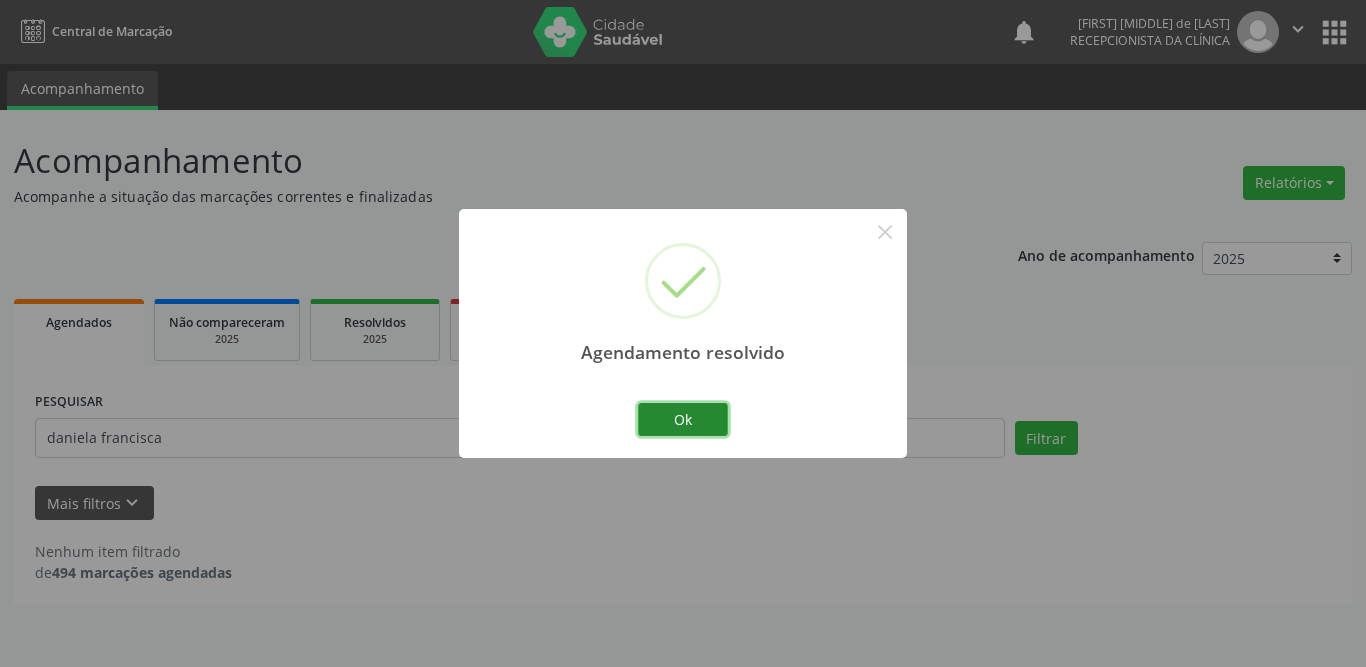 click on "Ok" at bounding box center (683, 420) 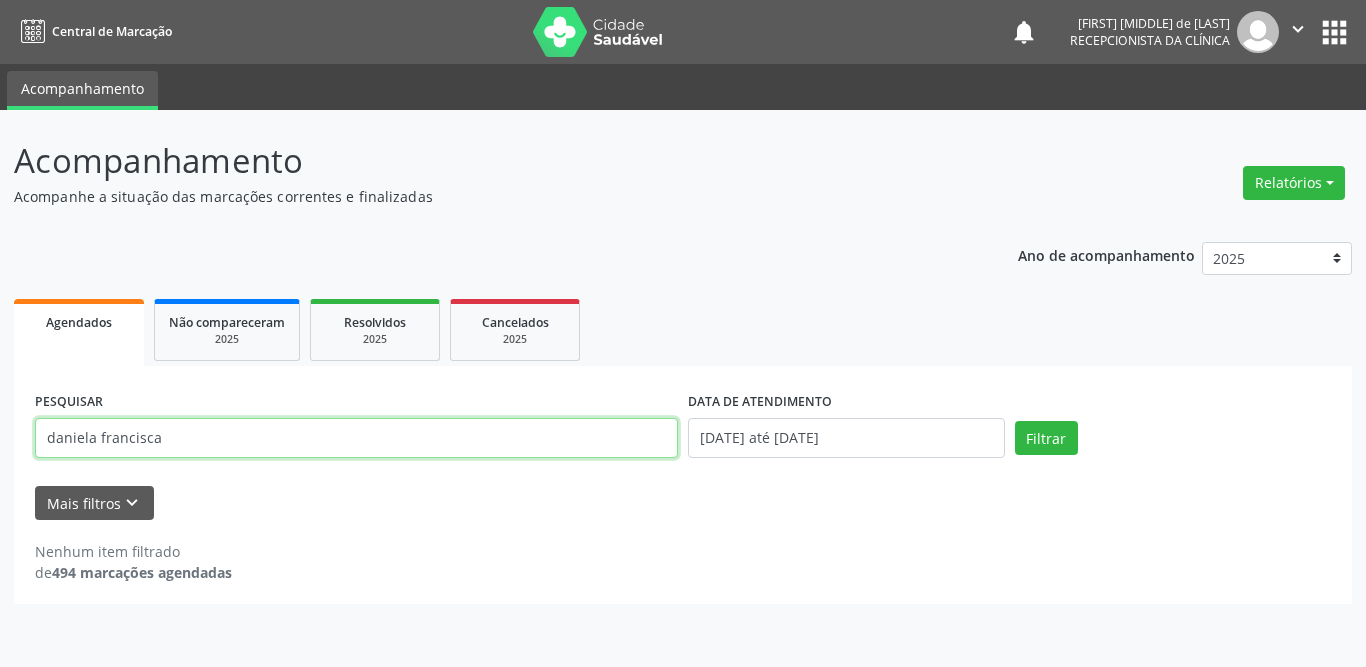 drag, startPoint x: 486, startPoint y: 444, endPoint x: 0, endPoint y: 424, distance: 486.41135 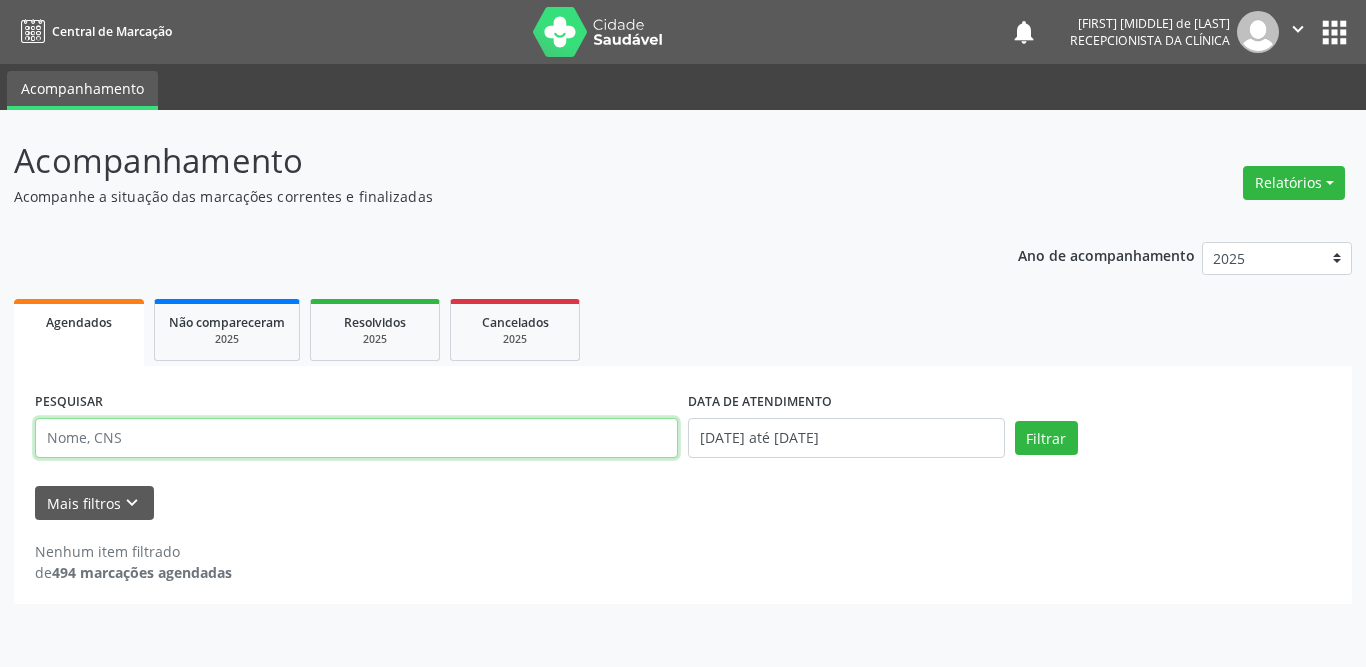 type 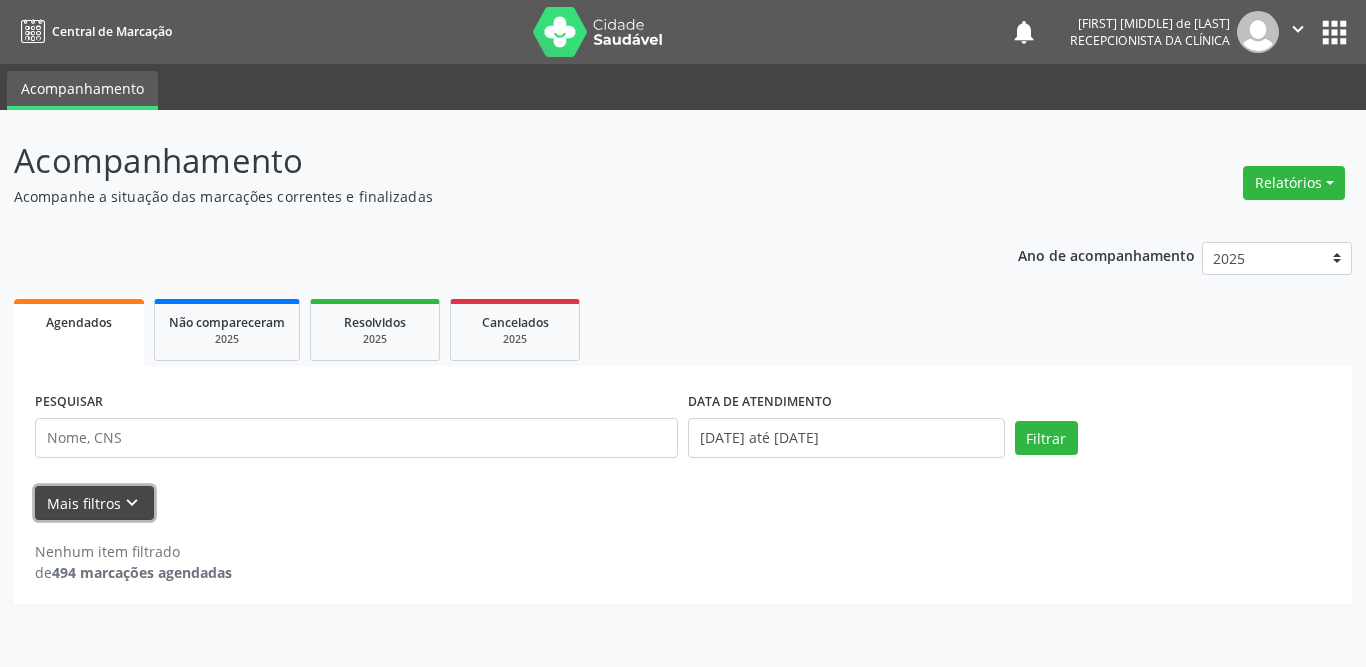 click on "Mais filtros
keyboard_arrow_down" at bounding box center [94, 503] 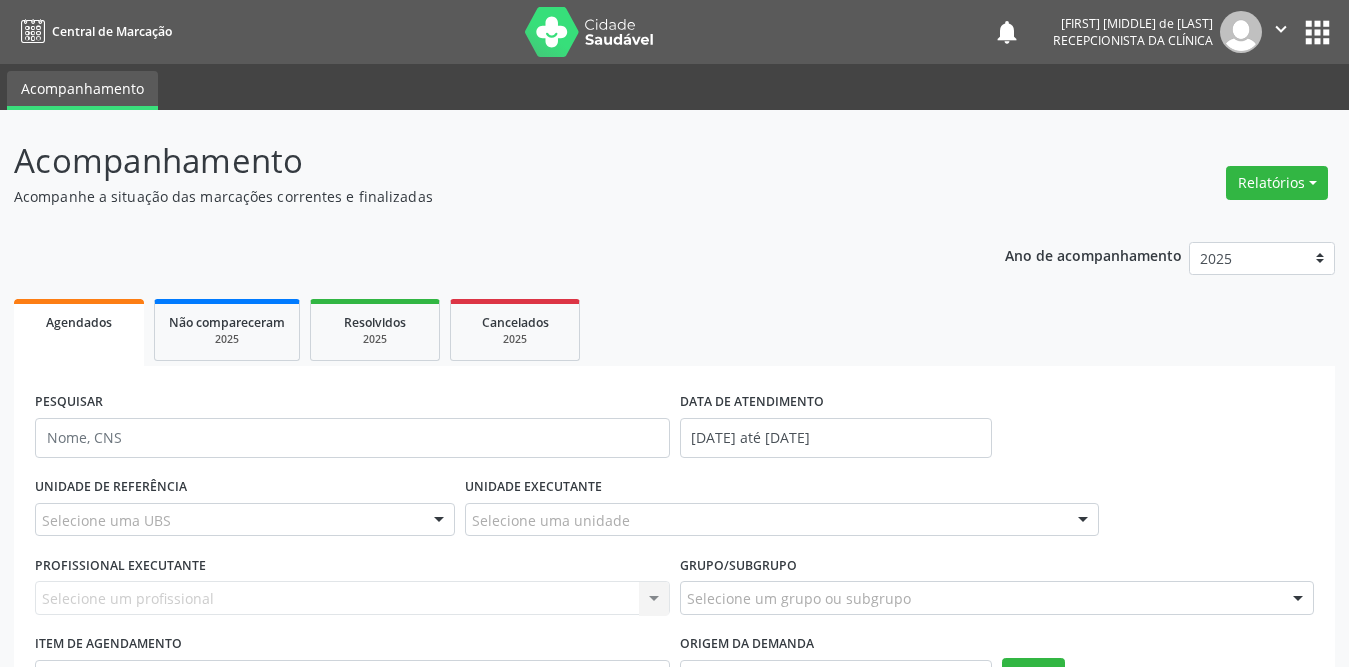 scroll, scrollTop: 187, scrollLeft: 0, axis: vertical 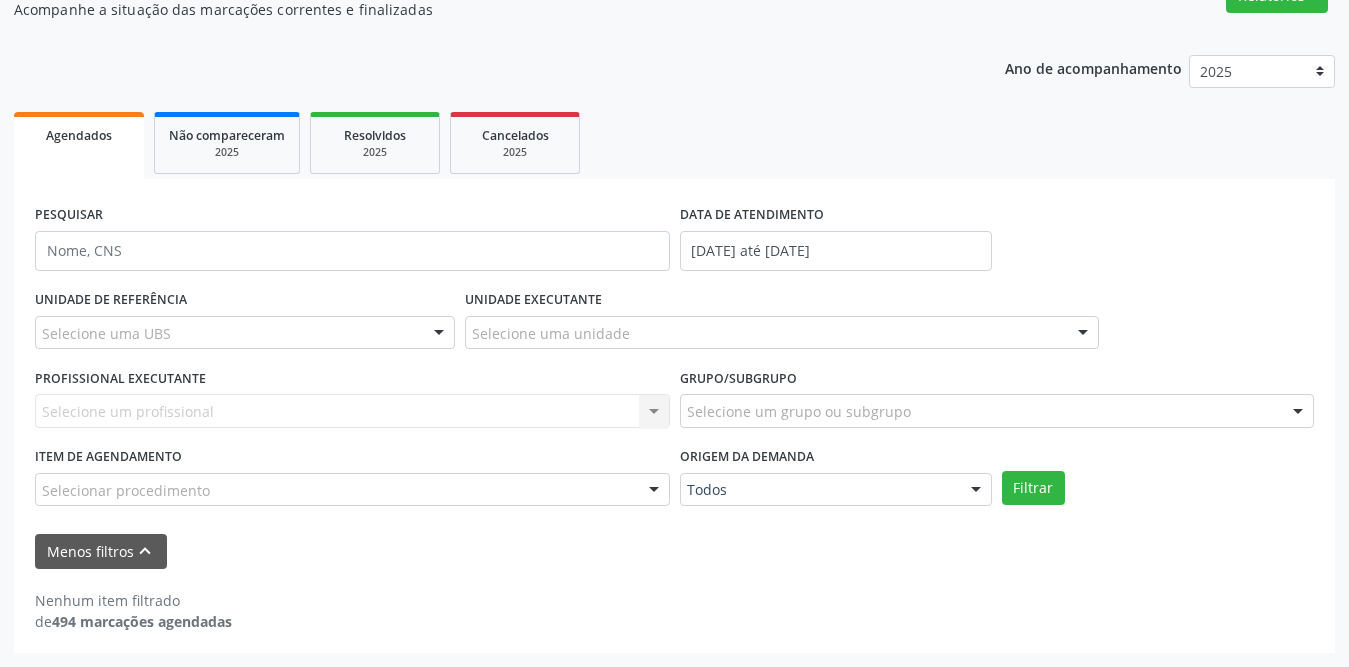 click on "Selecione um profissional
Nenhum resultado encontrado para: "   "
Não há nenhuma opção para ser exibida." at bounding box center (352, 411) 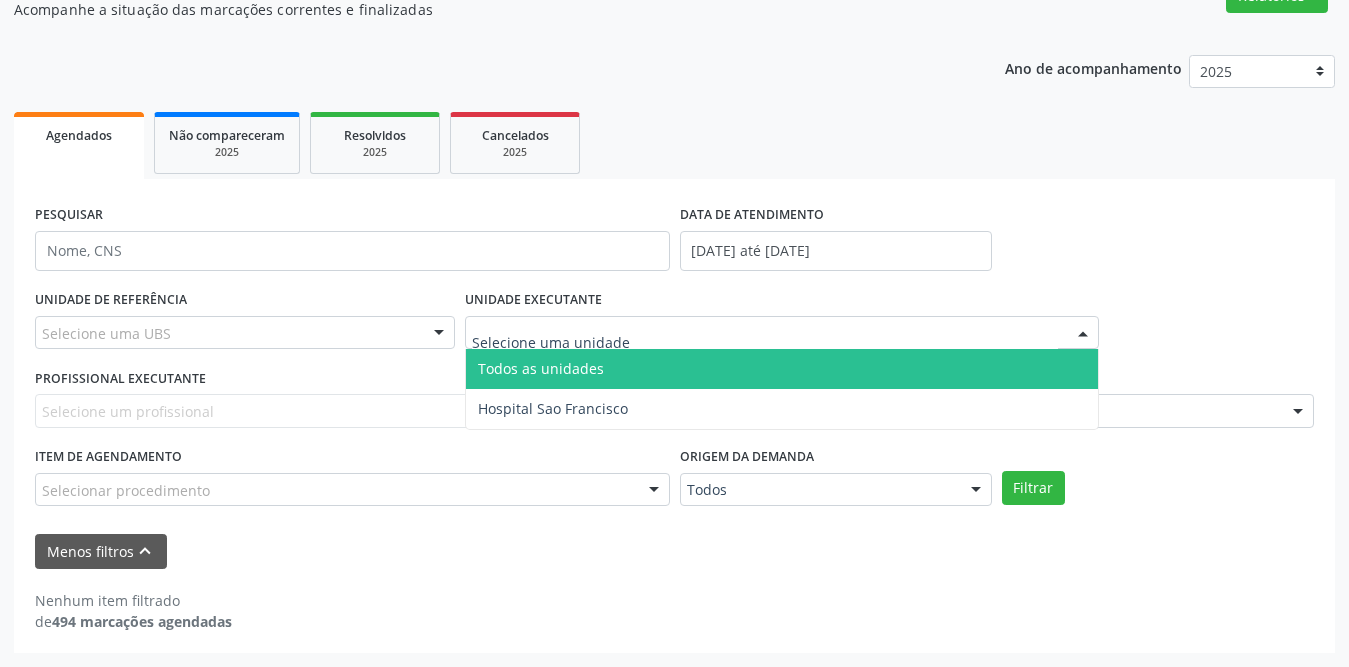 click at bounding box center [782, 333] 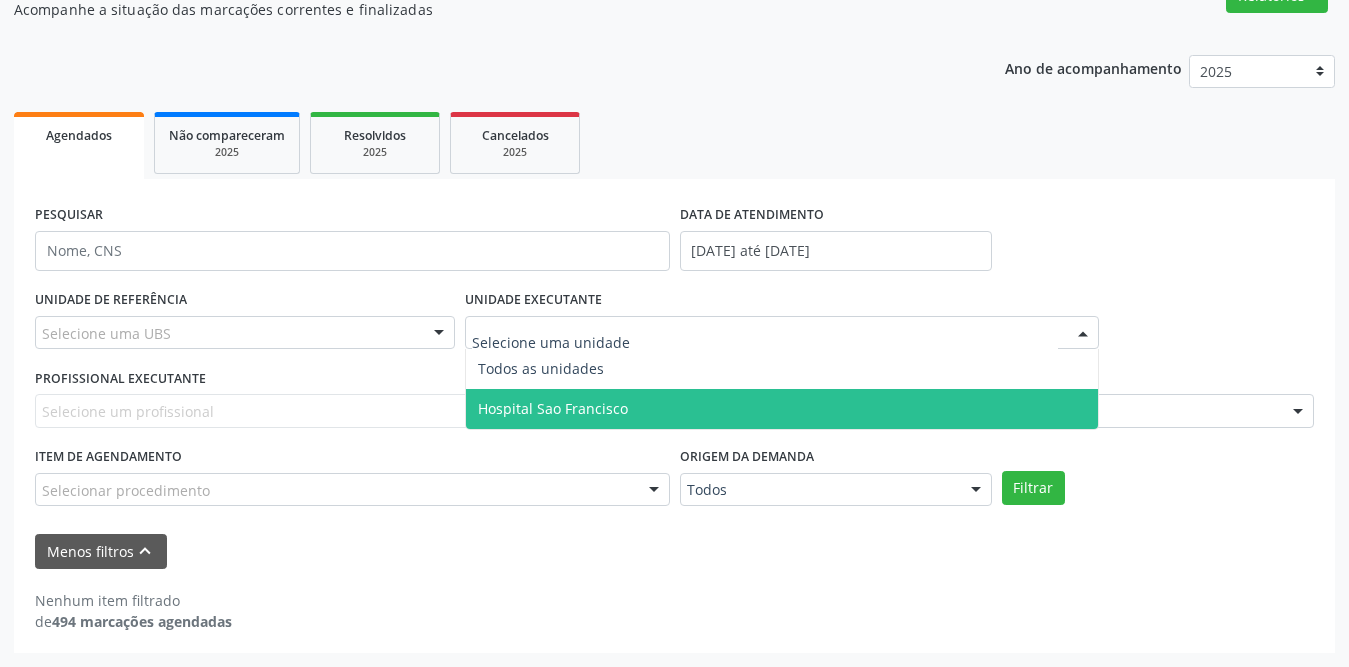 click on "Hospital Sao Francisco" at bounding box center [553, 408] 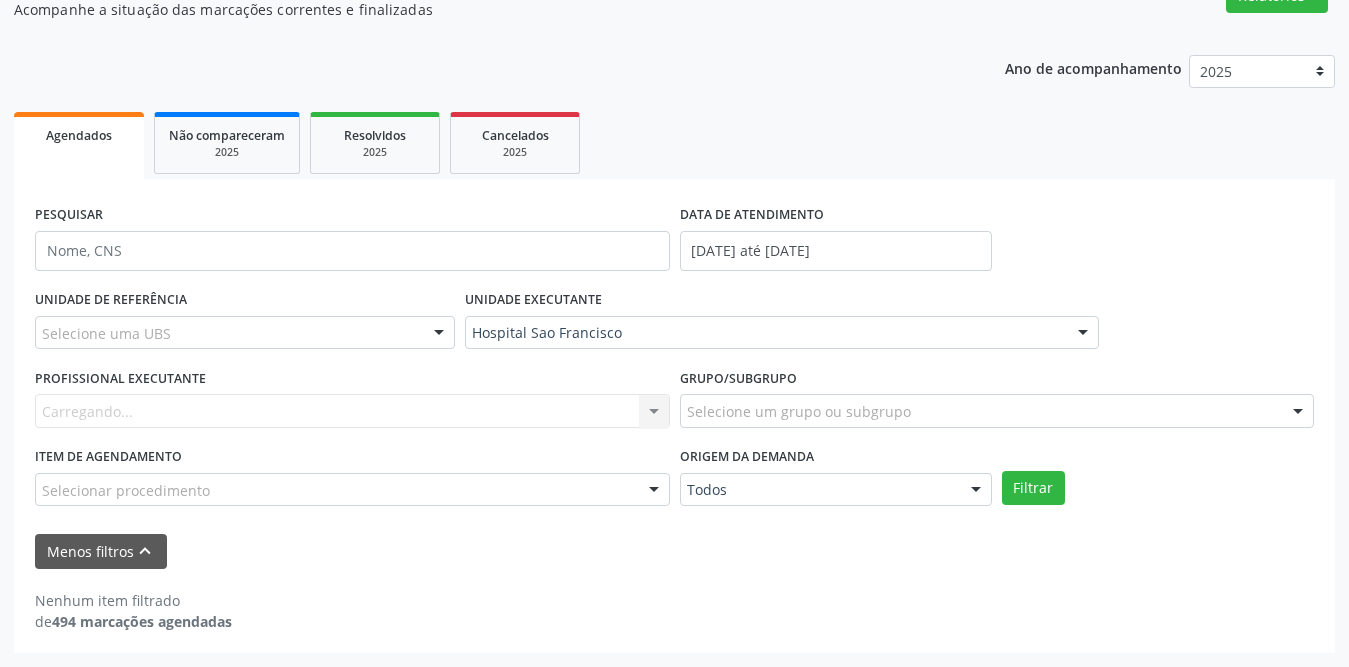 click on "Carregando..." at bounding box center (352, 411) 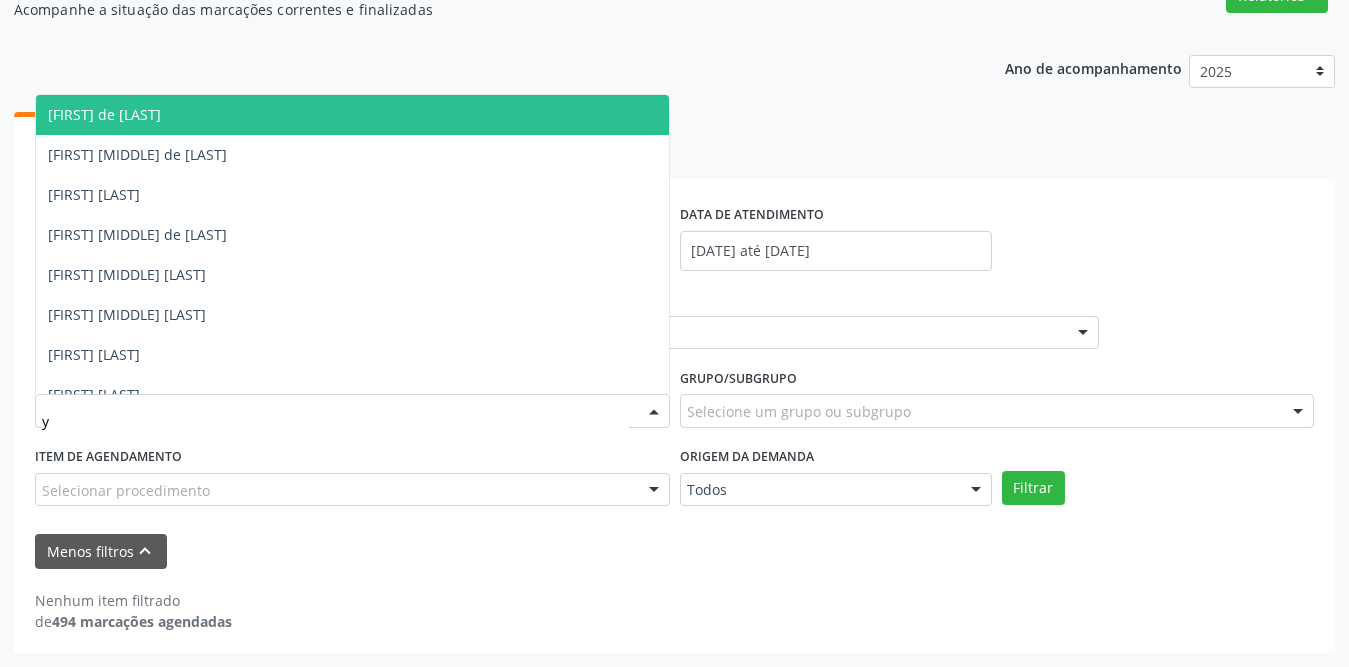 type on "yu" 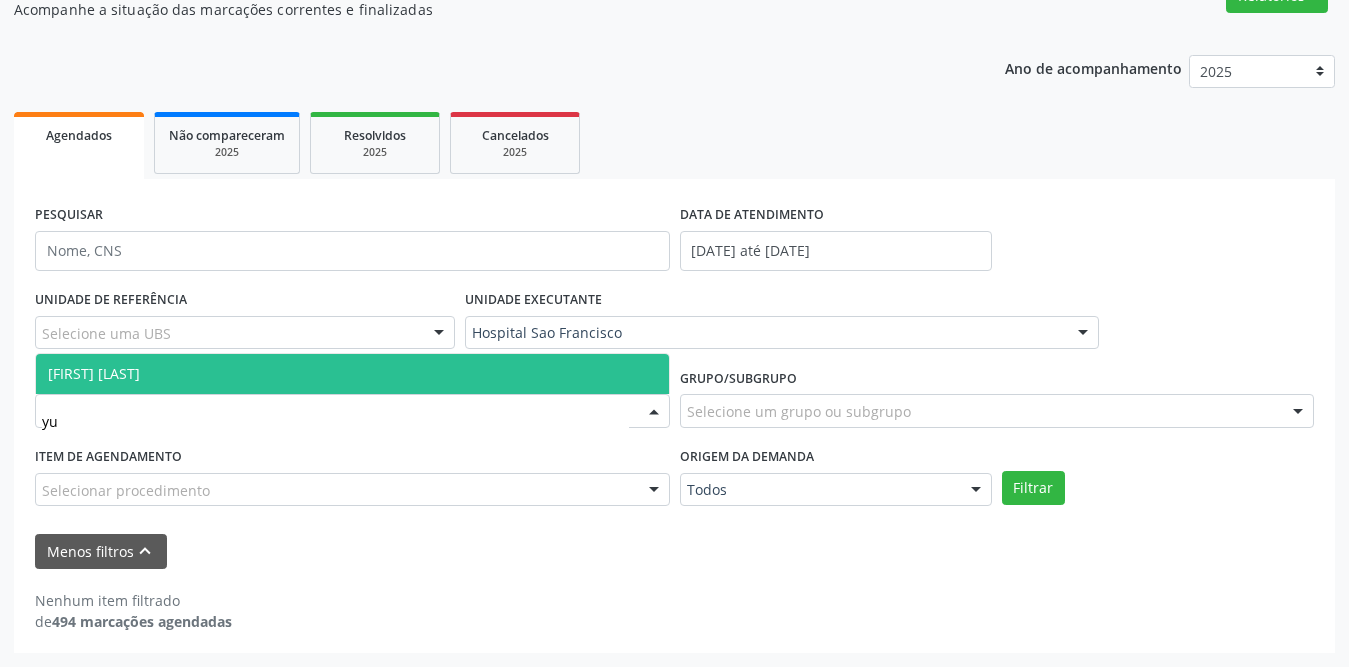 click on "[FIRST] [LAST]" at bounding box center [352, 374] 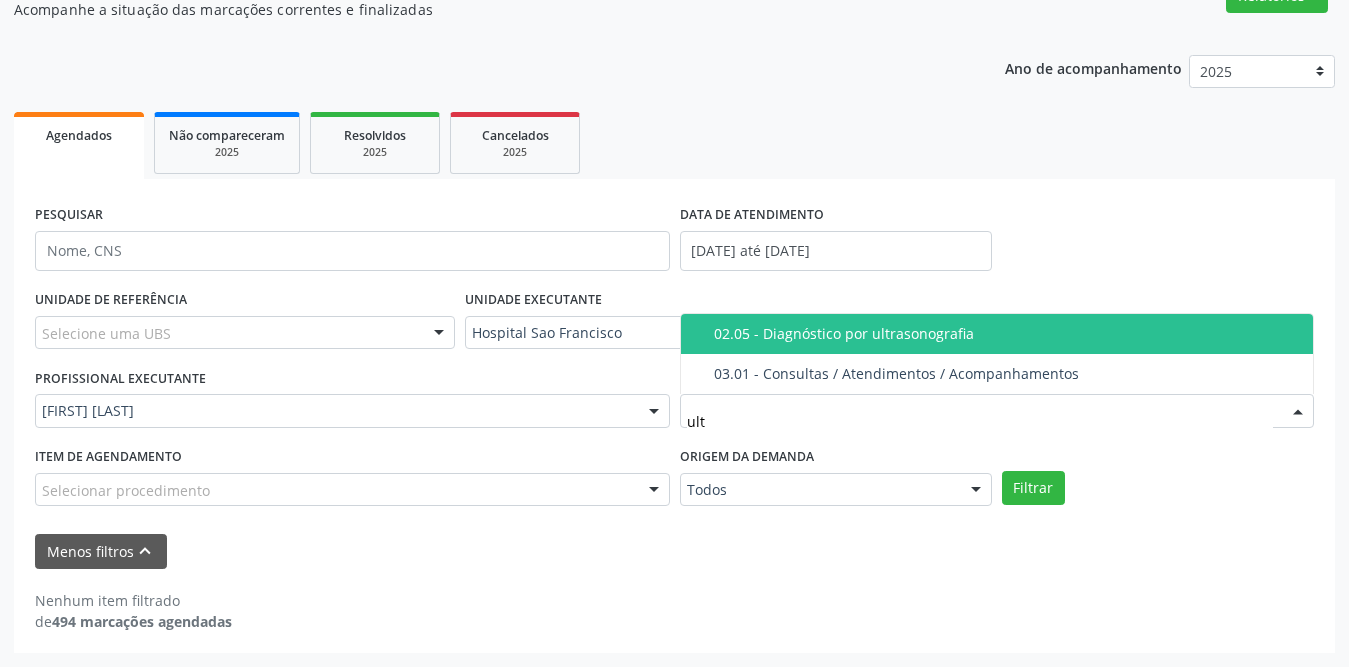 type on "ultr" 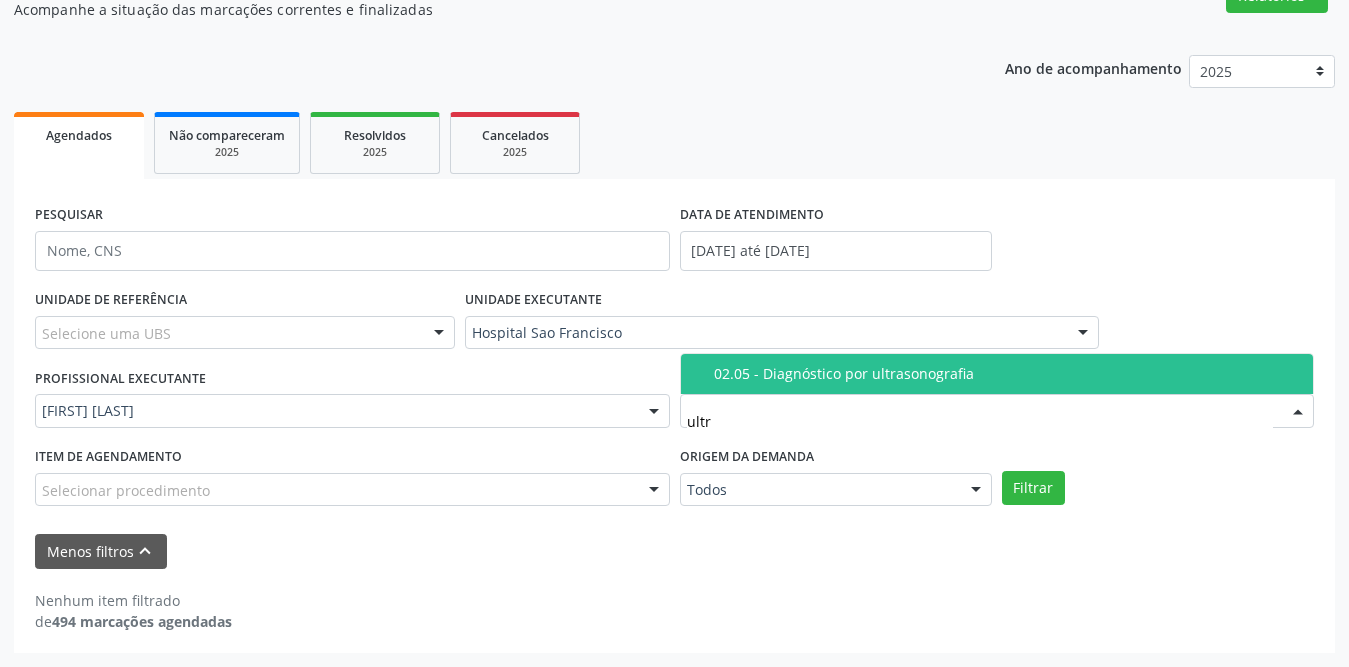 click on "02.05 - Diagnóstico por ultrasonografia" at bounding box center [1008, 374] 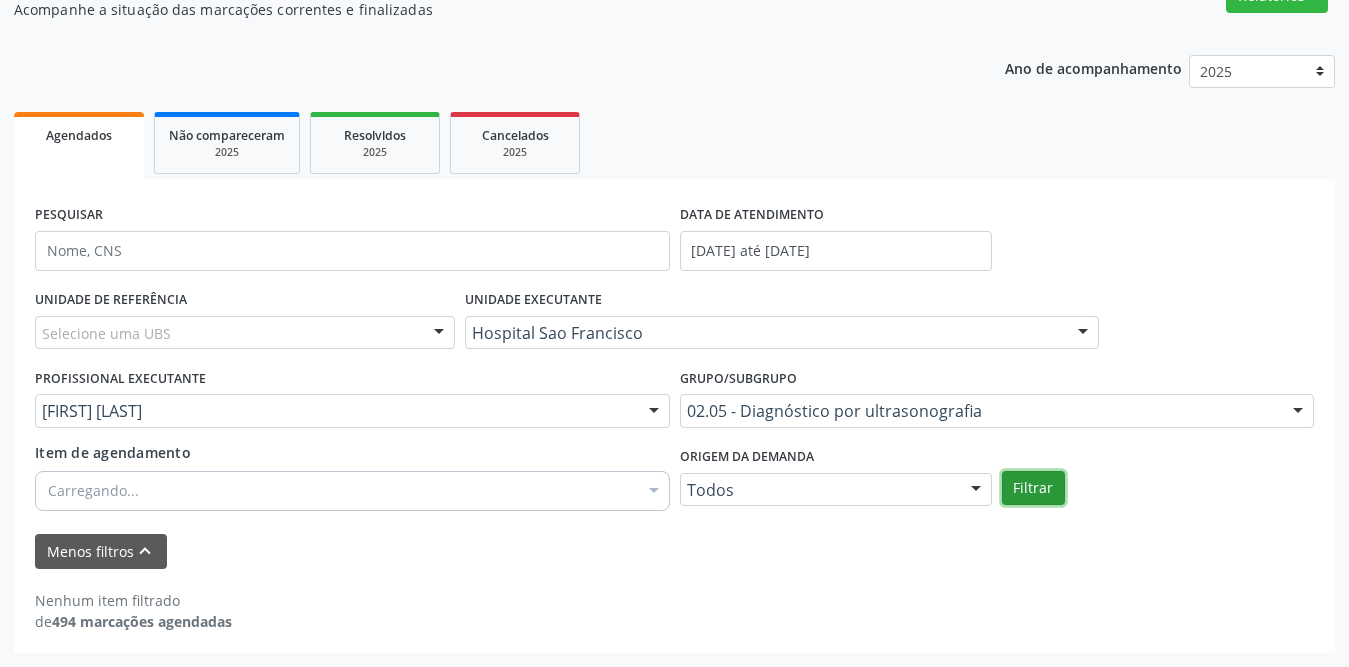 click on "Filtrar" at bounding box center [1033, 488] 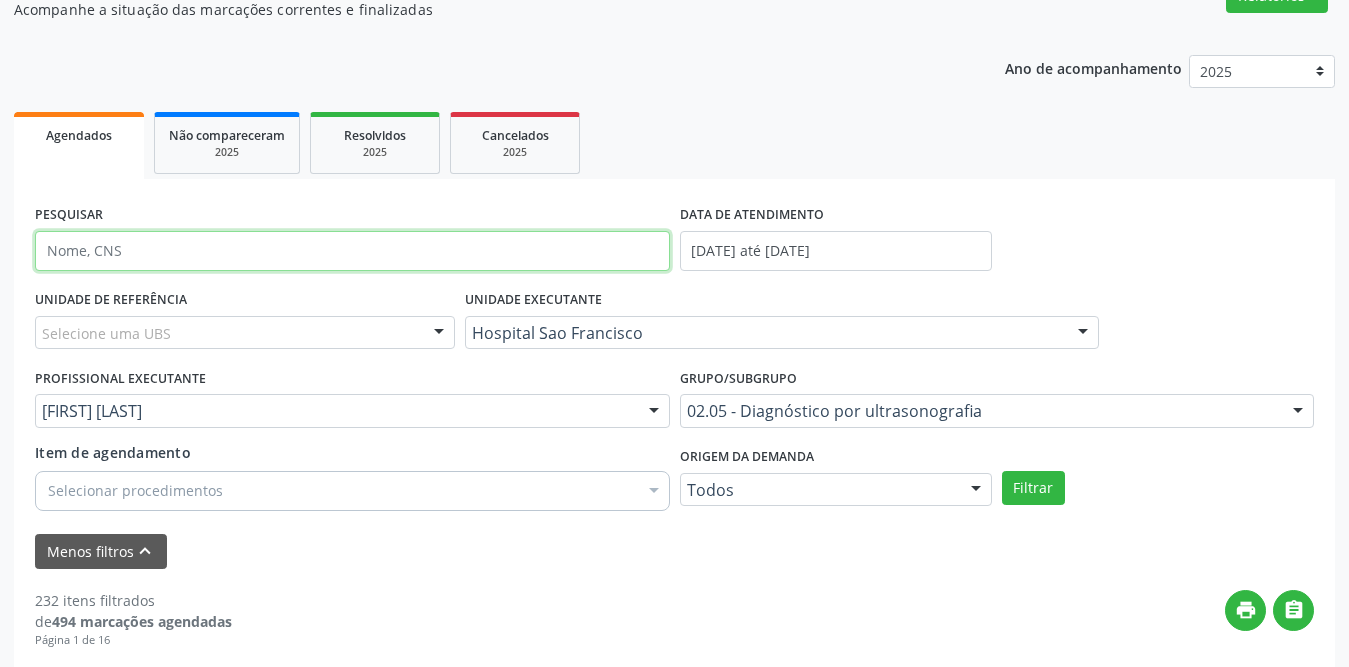 click at bounding box center [352, 251] 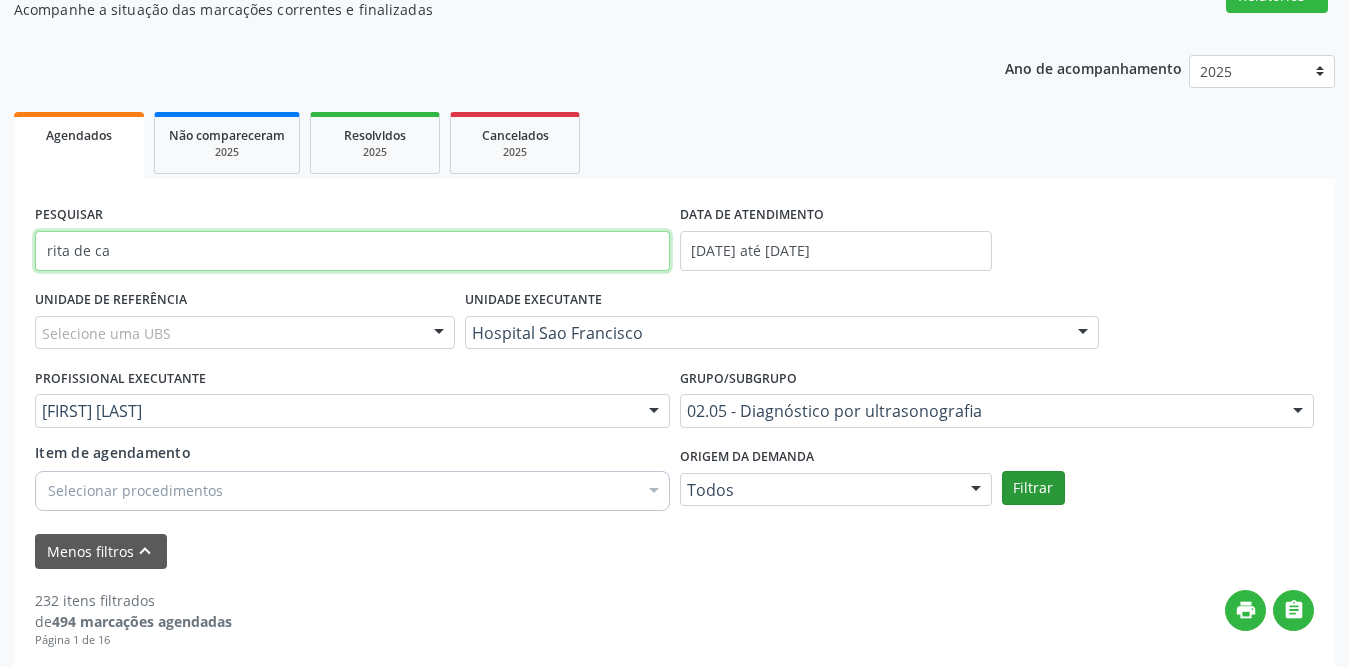 type on "rita de ca" 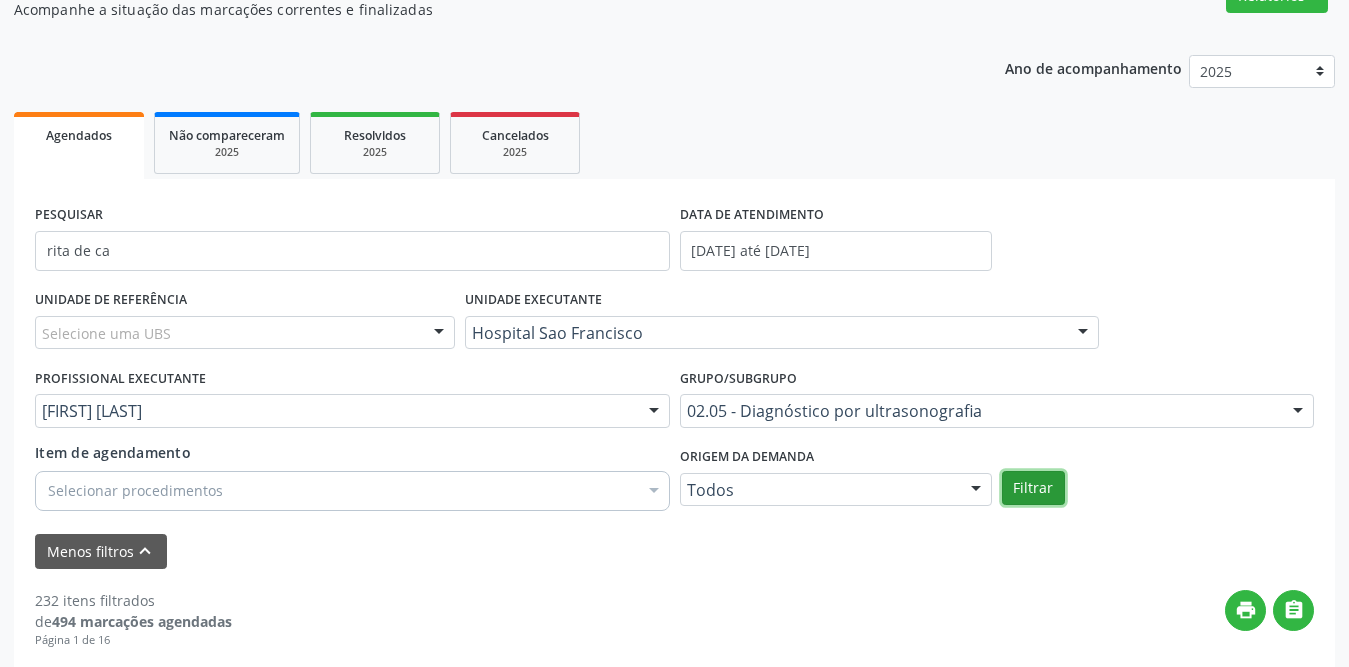 click on "Filtrar" at bounding box center (1033, 488) 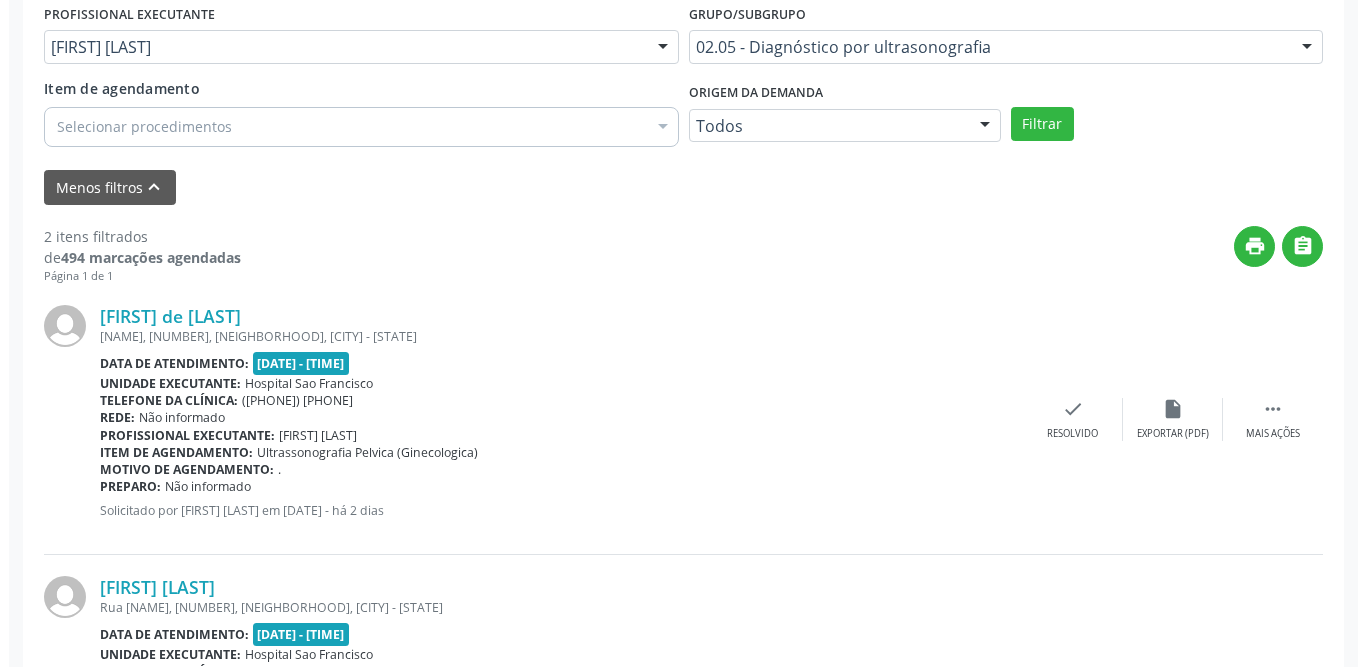 scroll, scrollTop: 744, scrollLeft: 0, axis: vertical 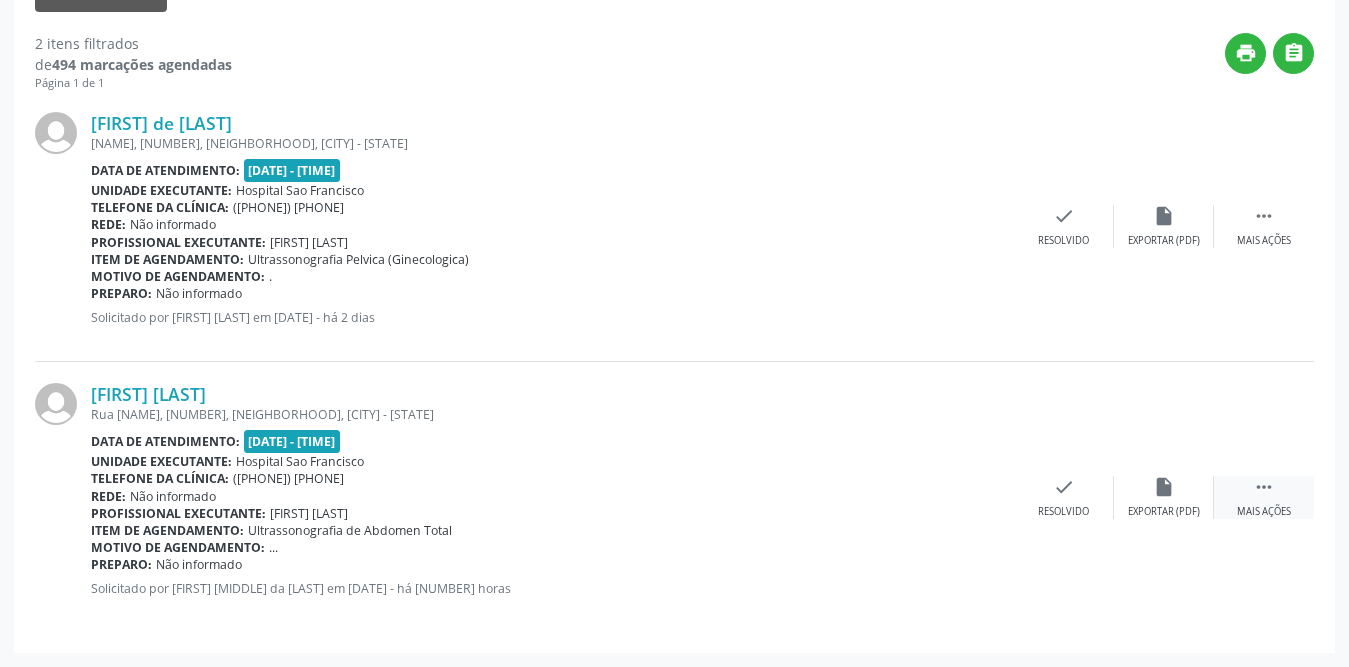 click on "" at bounding box center [1264, 487] 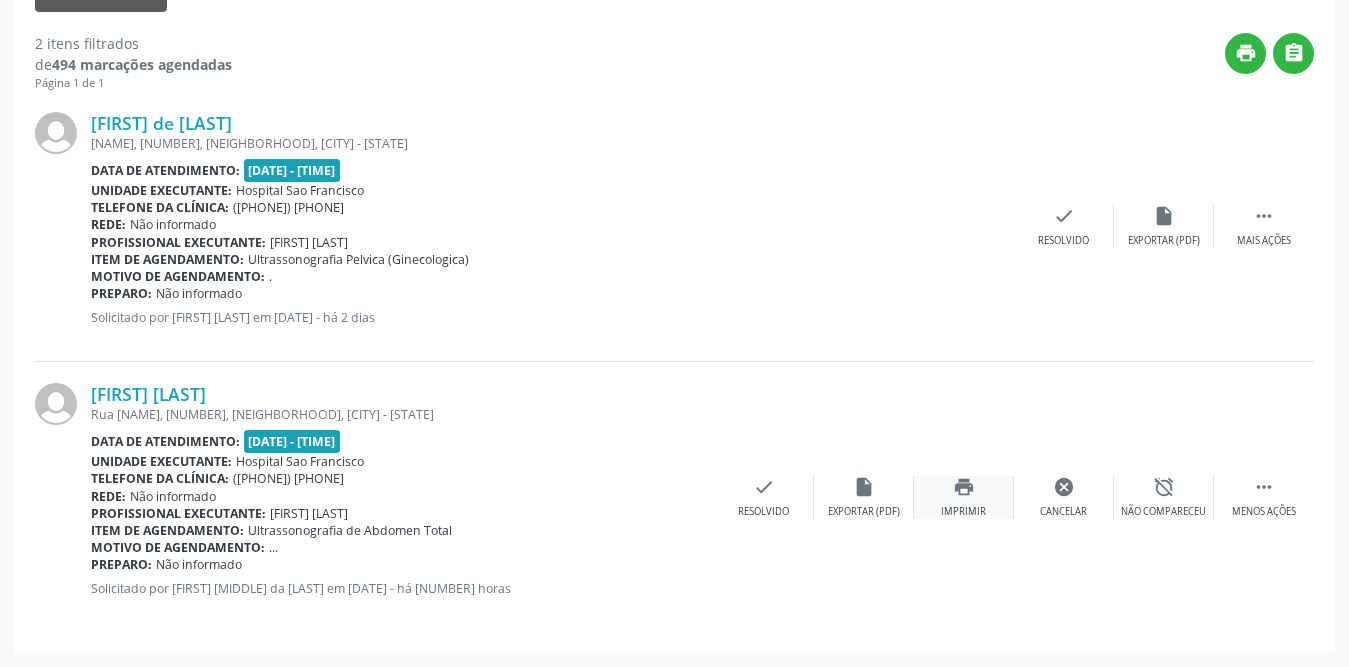 click on "print
Imprimir" at bounding box center [964, 497] 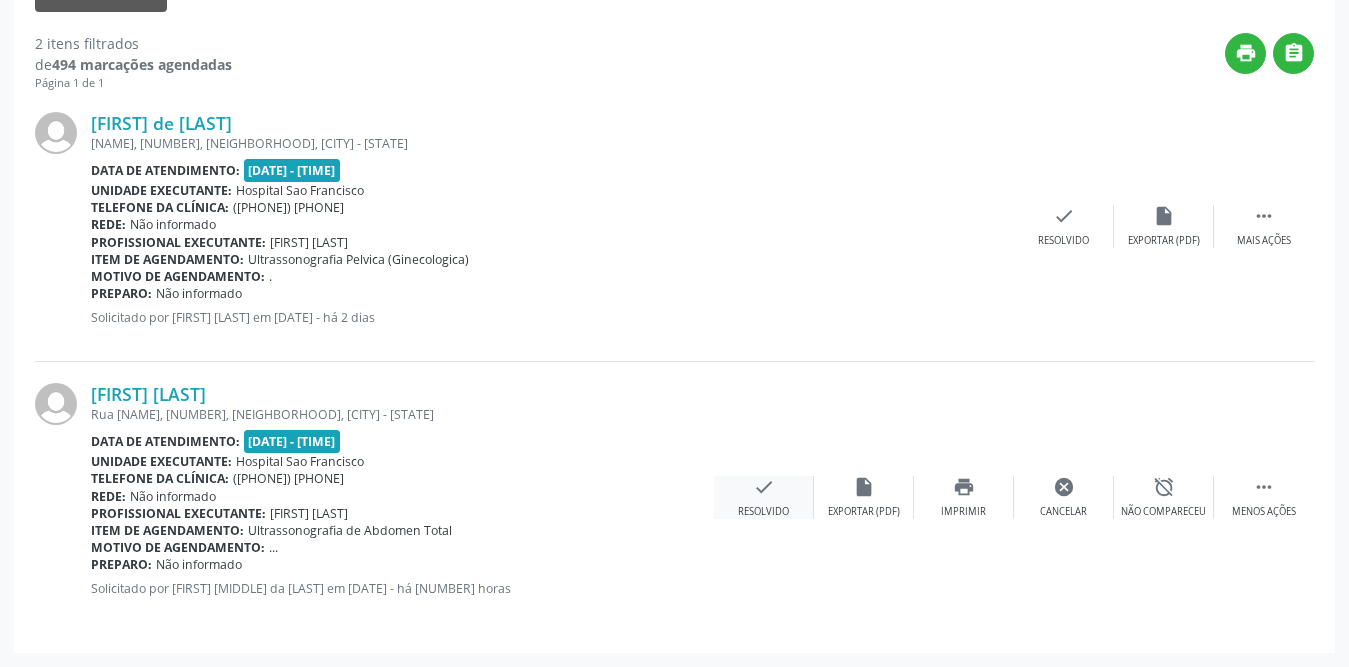 click on "check" at bounding box center [764, 487] 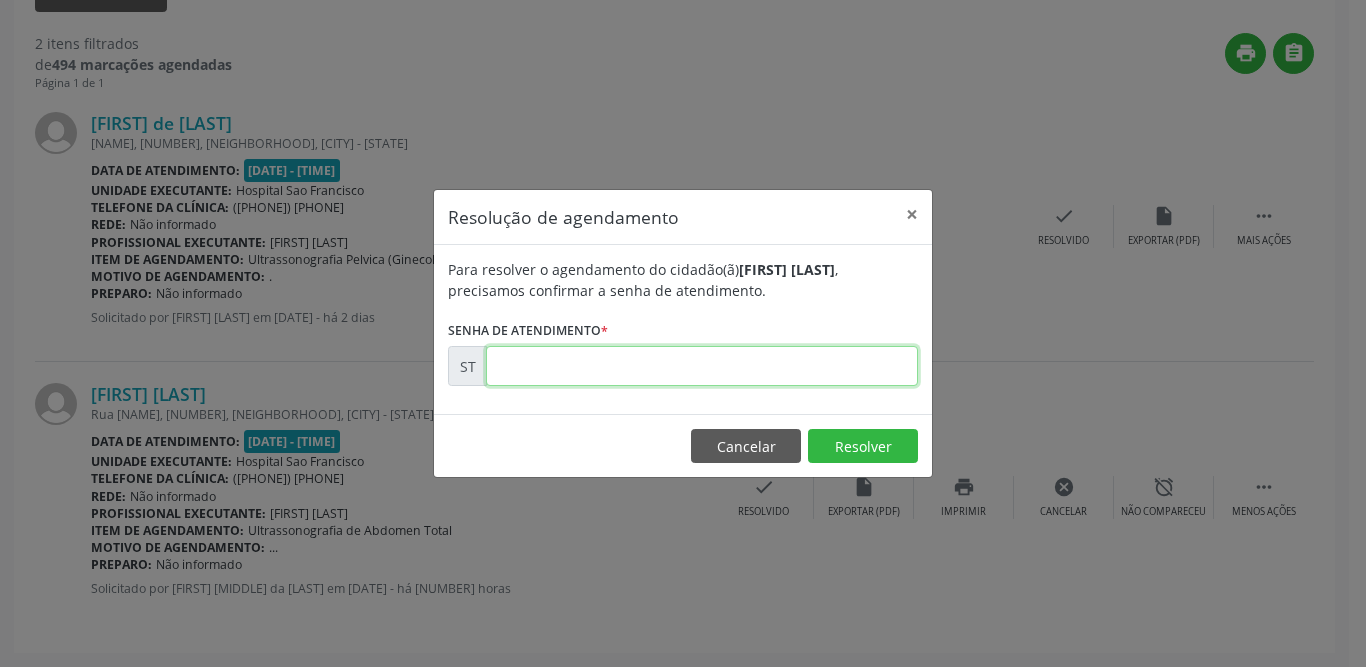 click at bounding box center [702, 366] 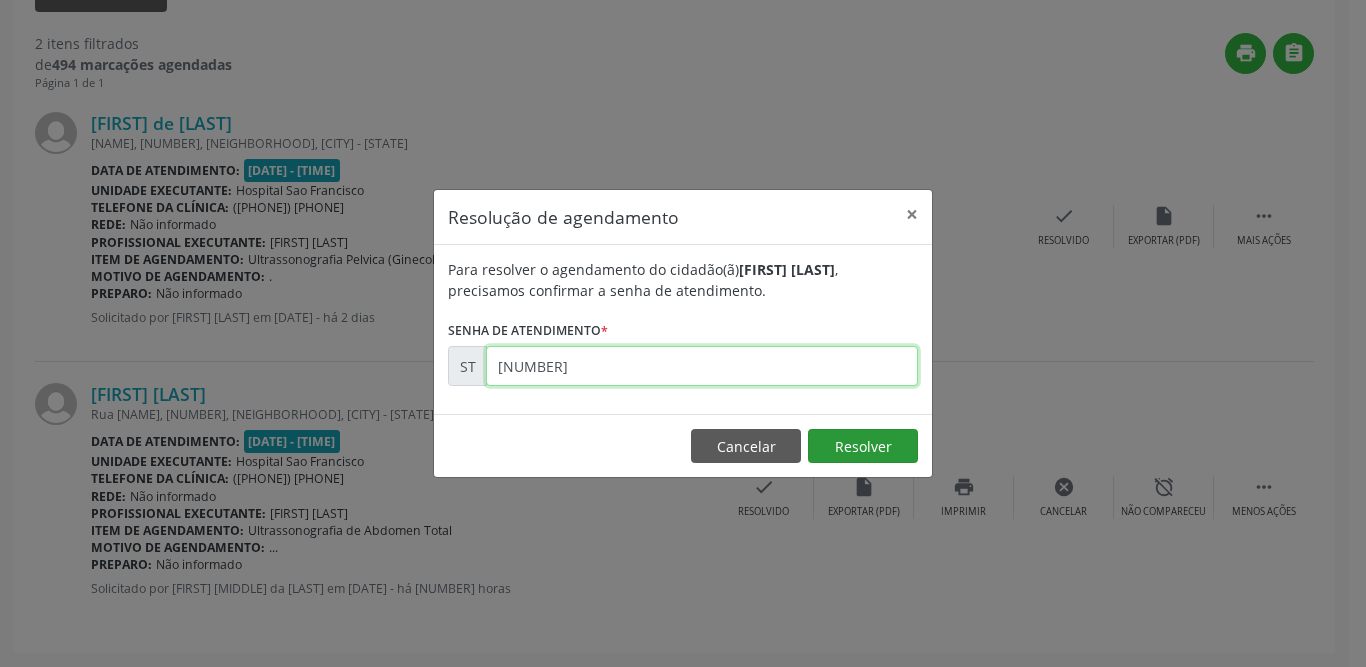 type on "[NUMBER]" 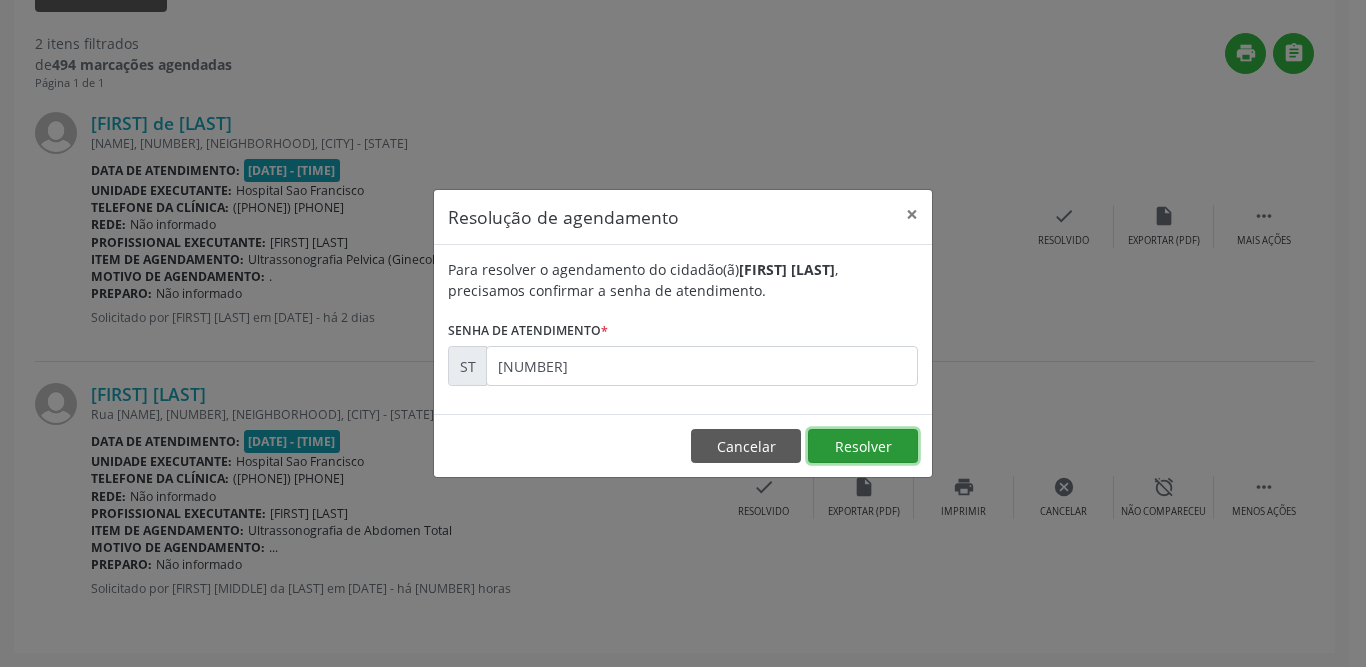 click on "Resolver" at bounding box center (863, 446) 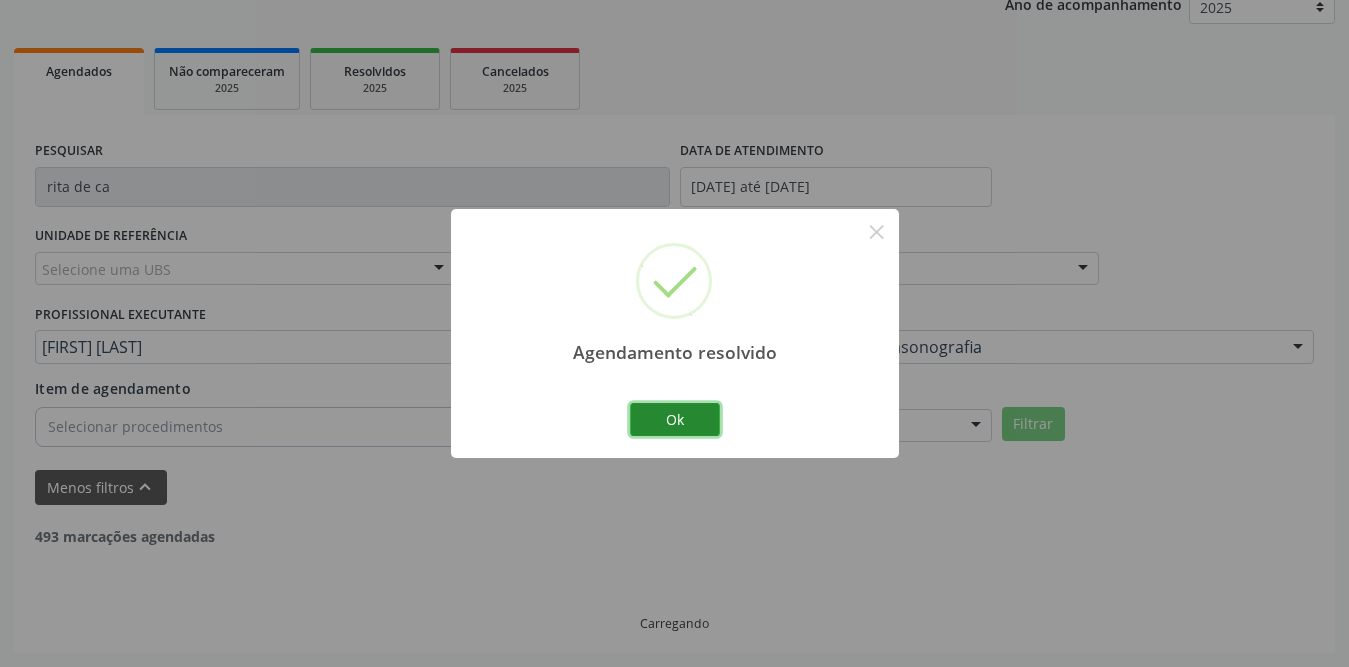 scroll, scrollTop: 473, scrollLeft: 0, axis: vertical 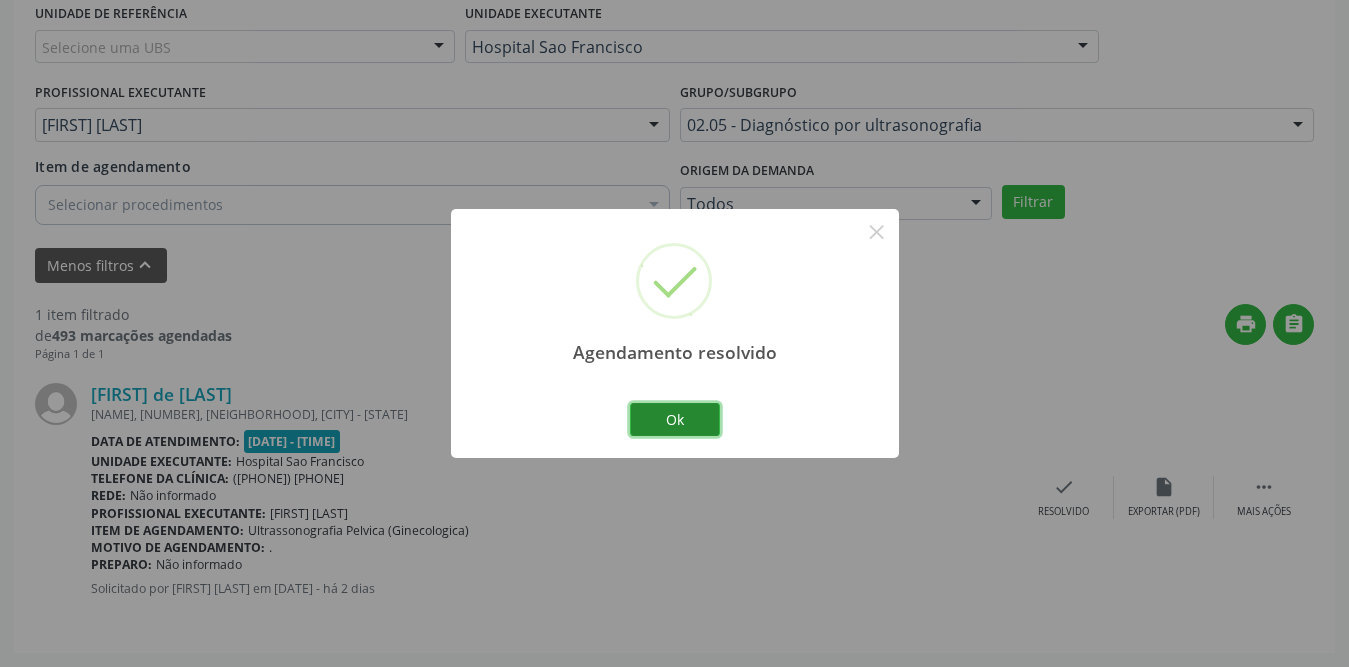 click on "Ok" at bounding box center [675, 420] 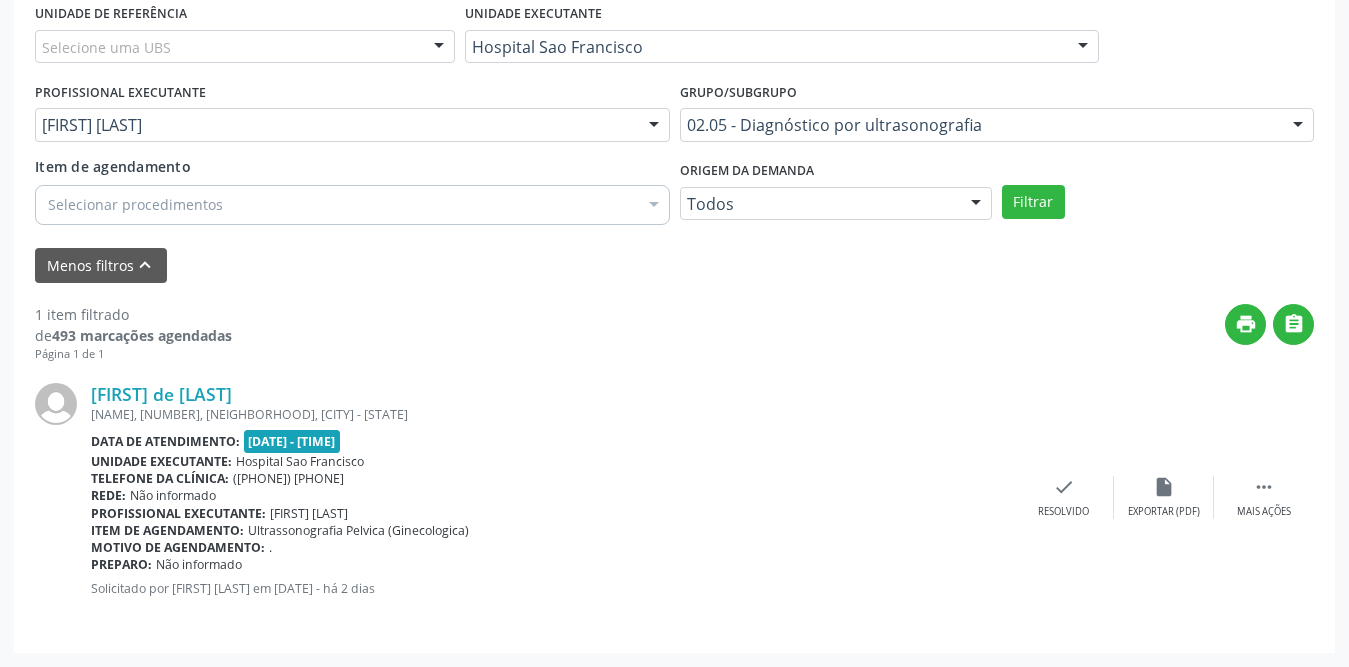 scroll, scrollTop: 173, scrollLeft: 0, axis: vertical 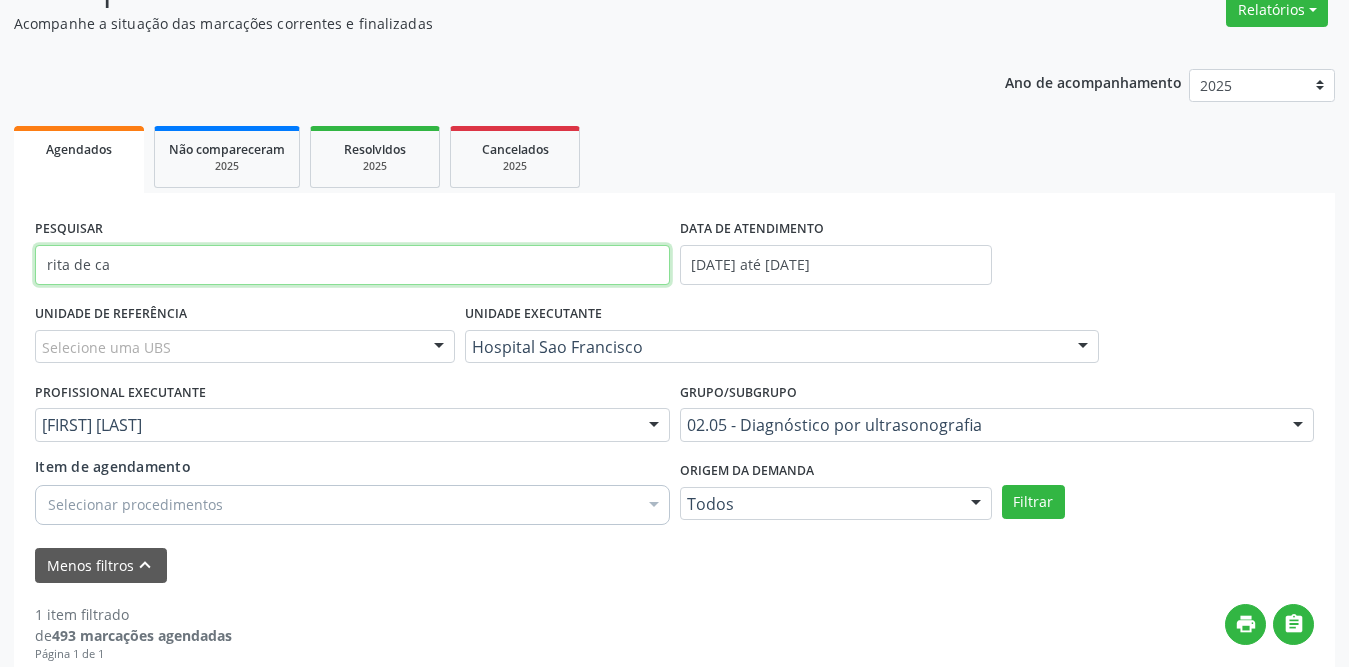 drag, startPoint x: 171, startPoint y: 268, endPoint x: 13, endPoint y: 258, distance: 158.31615 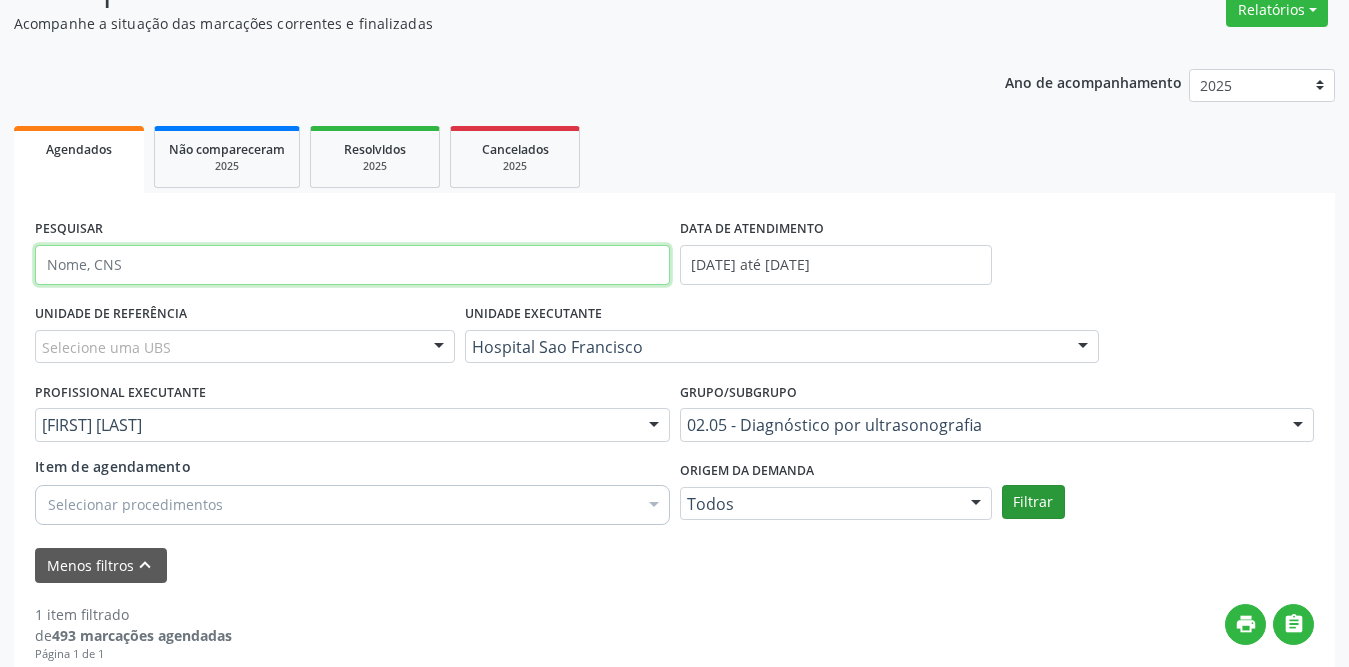 type 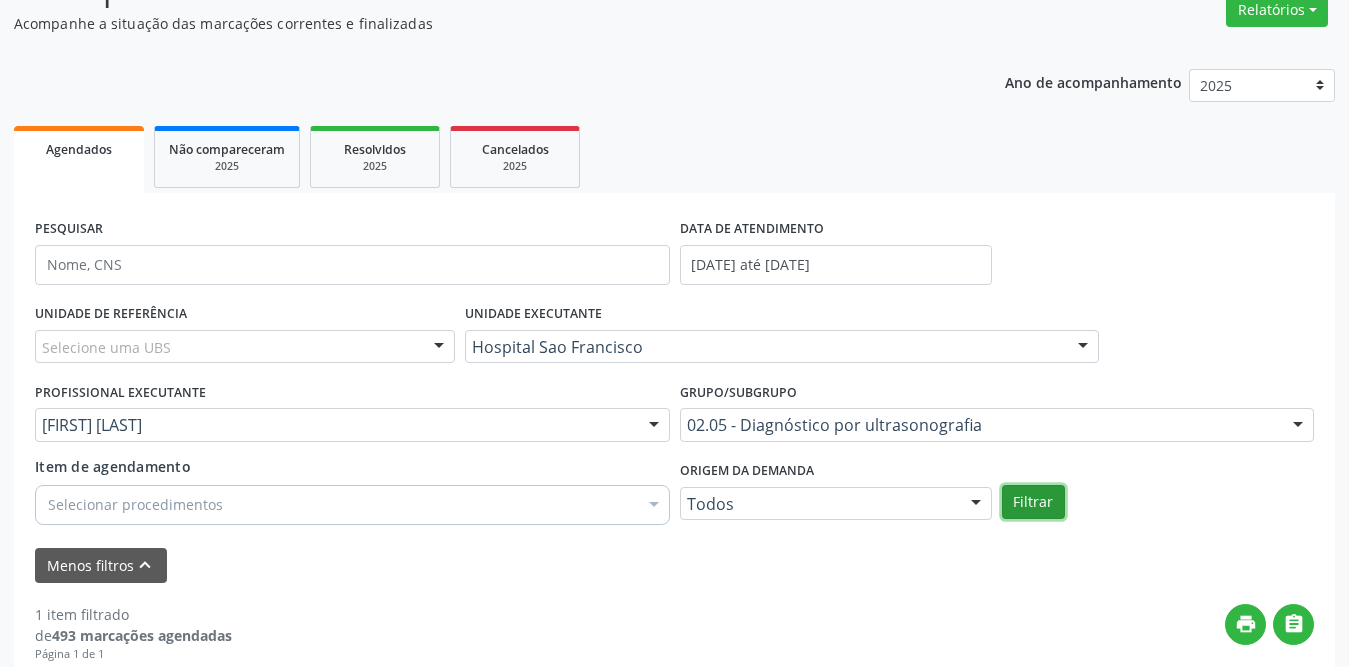 click on "Filtrar" at bounding box center (1033, 502) 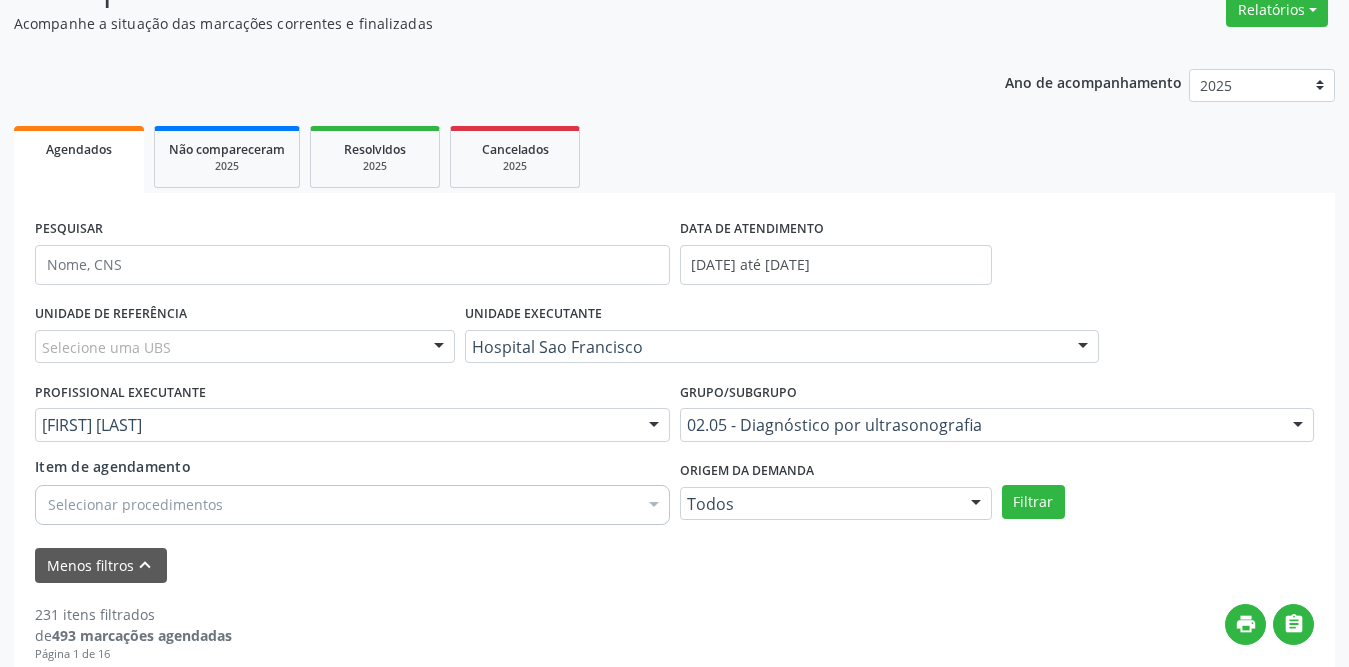 scroll, scrollTop: 373, scrollLeft: 0, axis: vertical 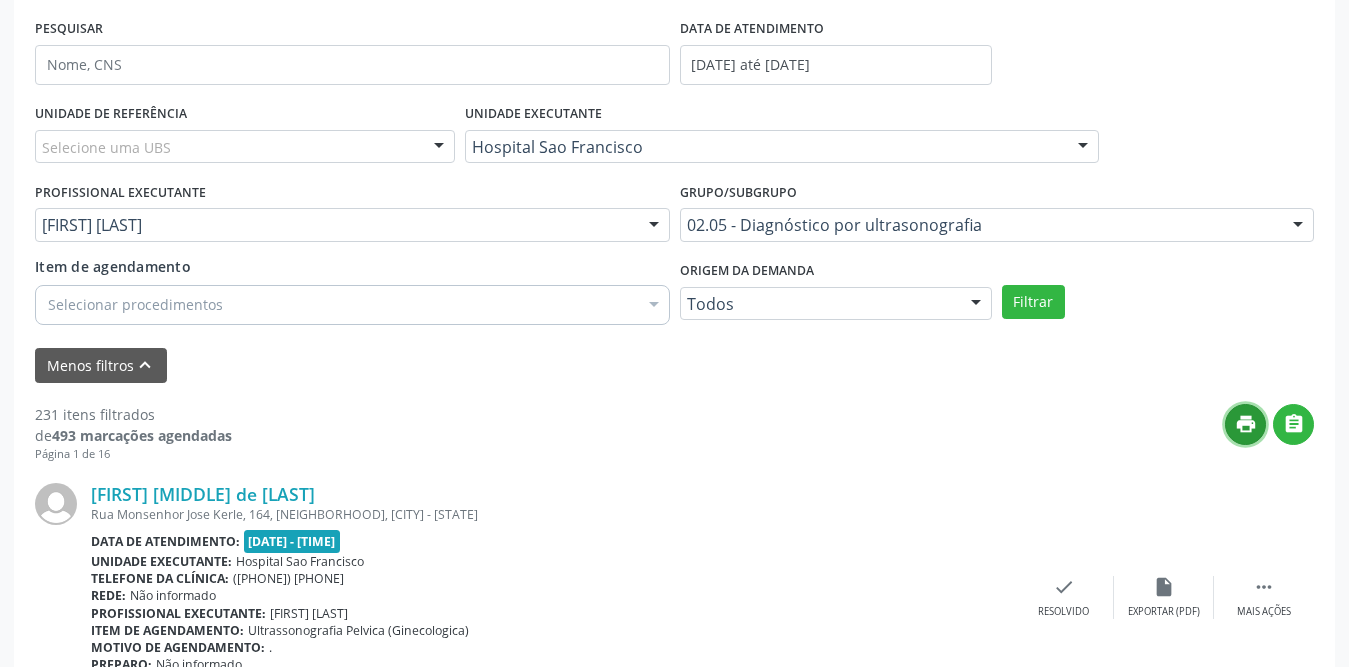 click on "print" at bounding box center [1246, 424] 